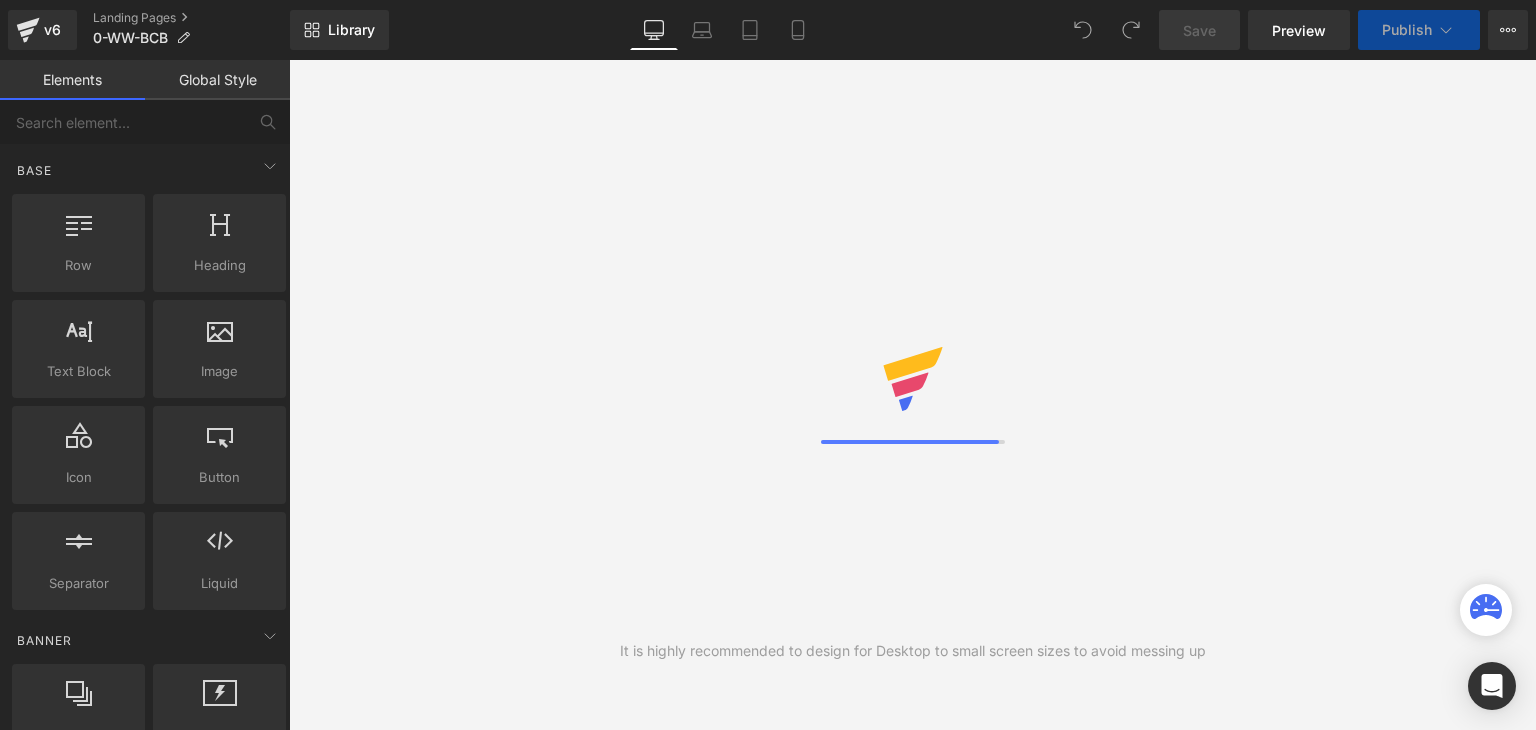 scroll, scrollTop: 0, scrollLeft: 0, axis: both 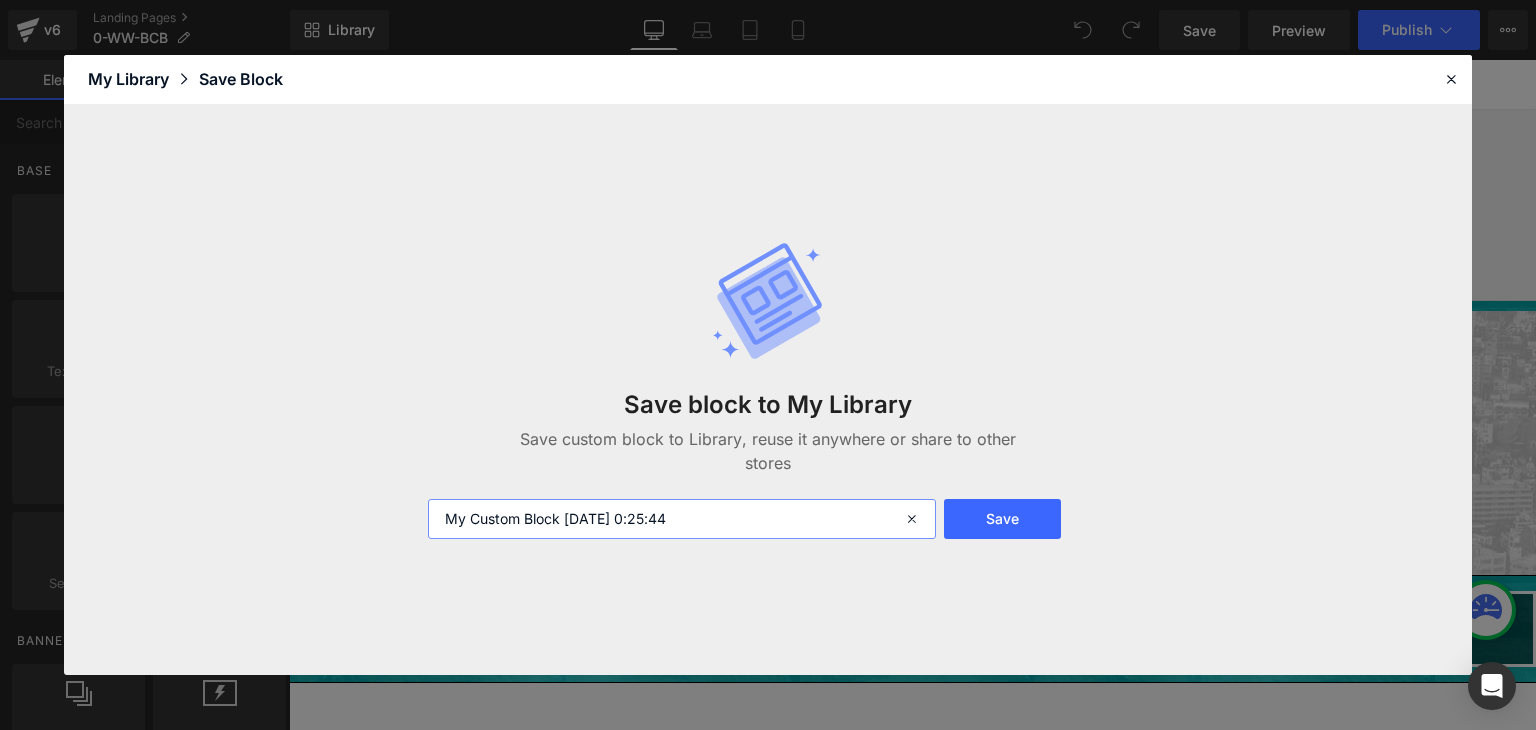 drag, startPoint x: 723, startPoint y: 516, endPoint x: 389, endPoint y: 521, distance: 334.0374 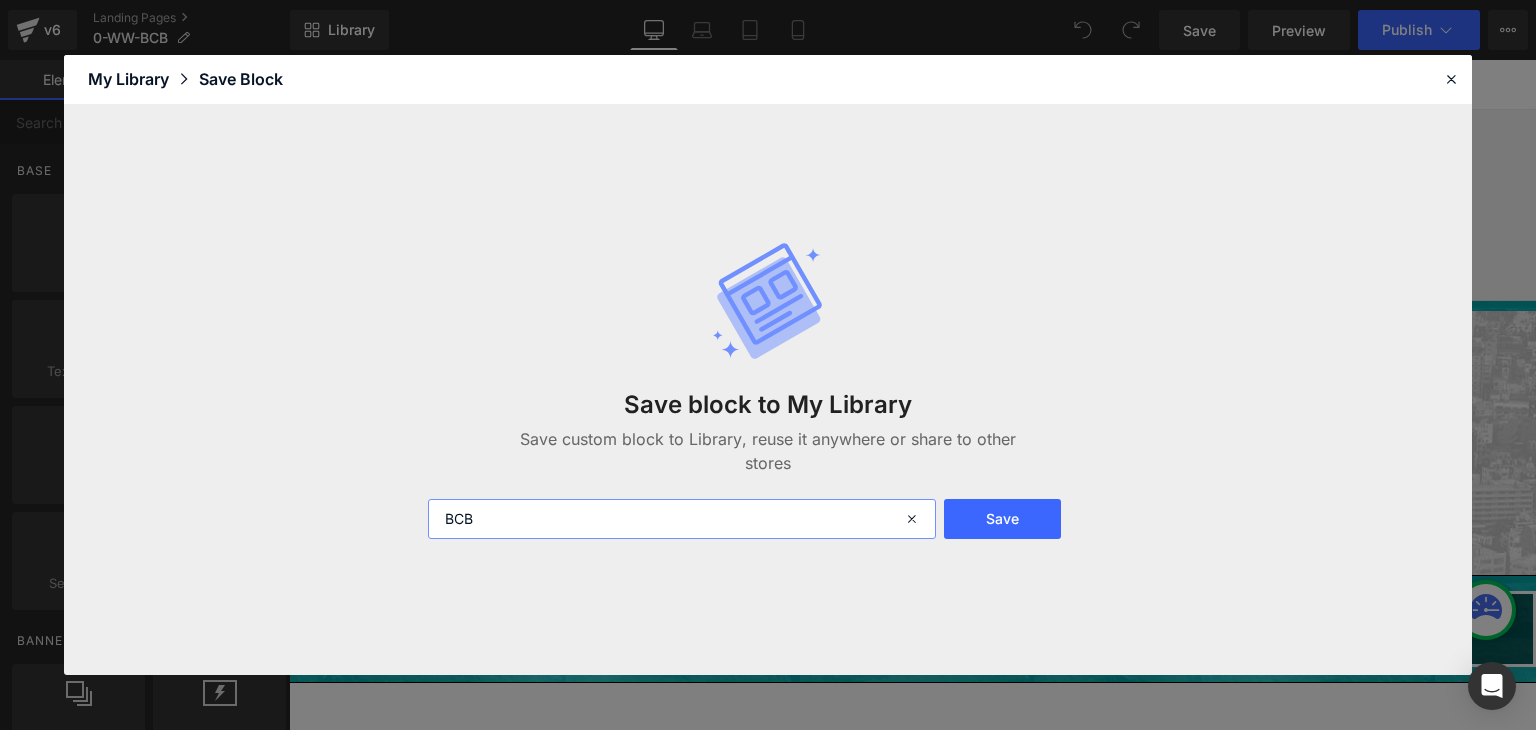 click on "BCB" at bounding box center (682, 519) 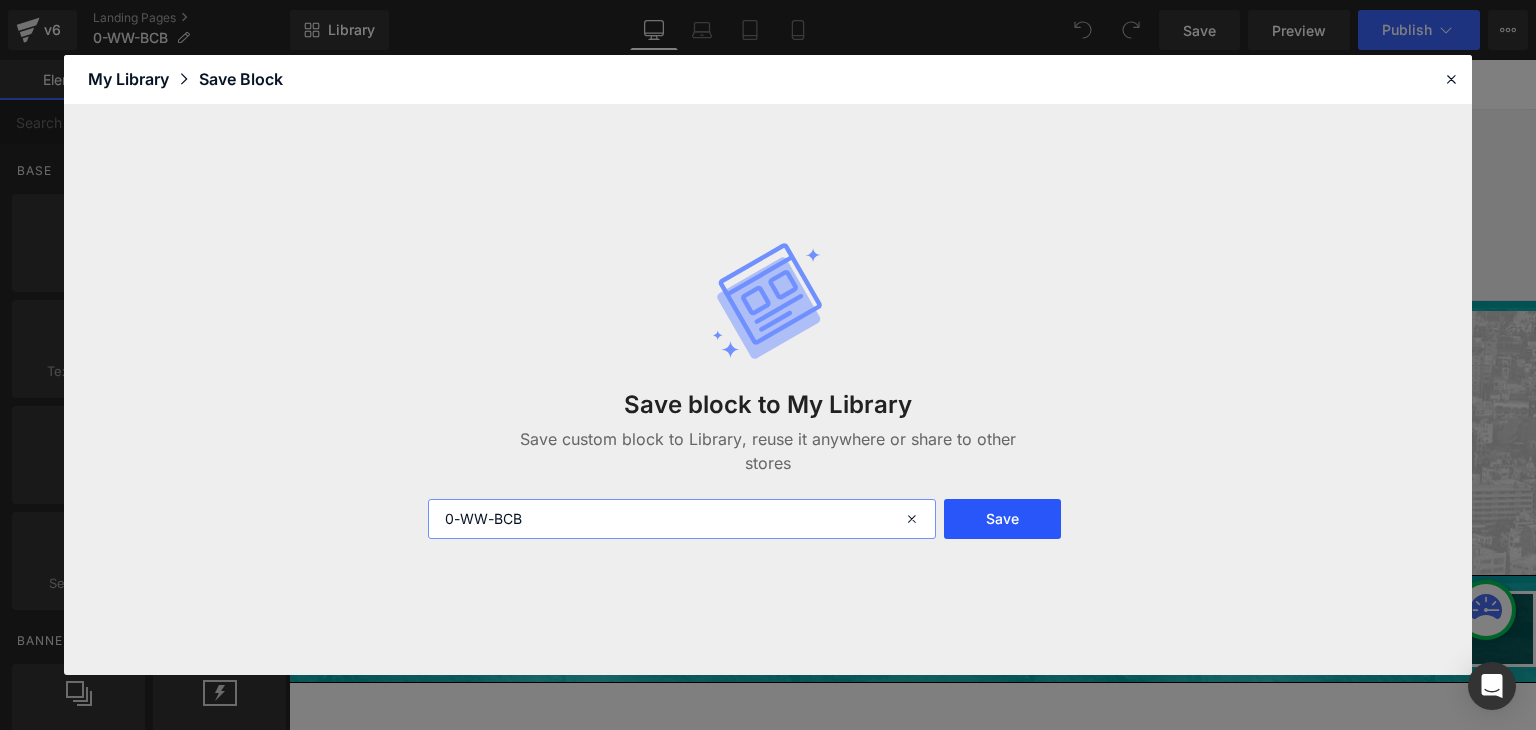 type on "0-WW-BCB" 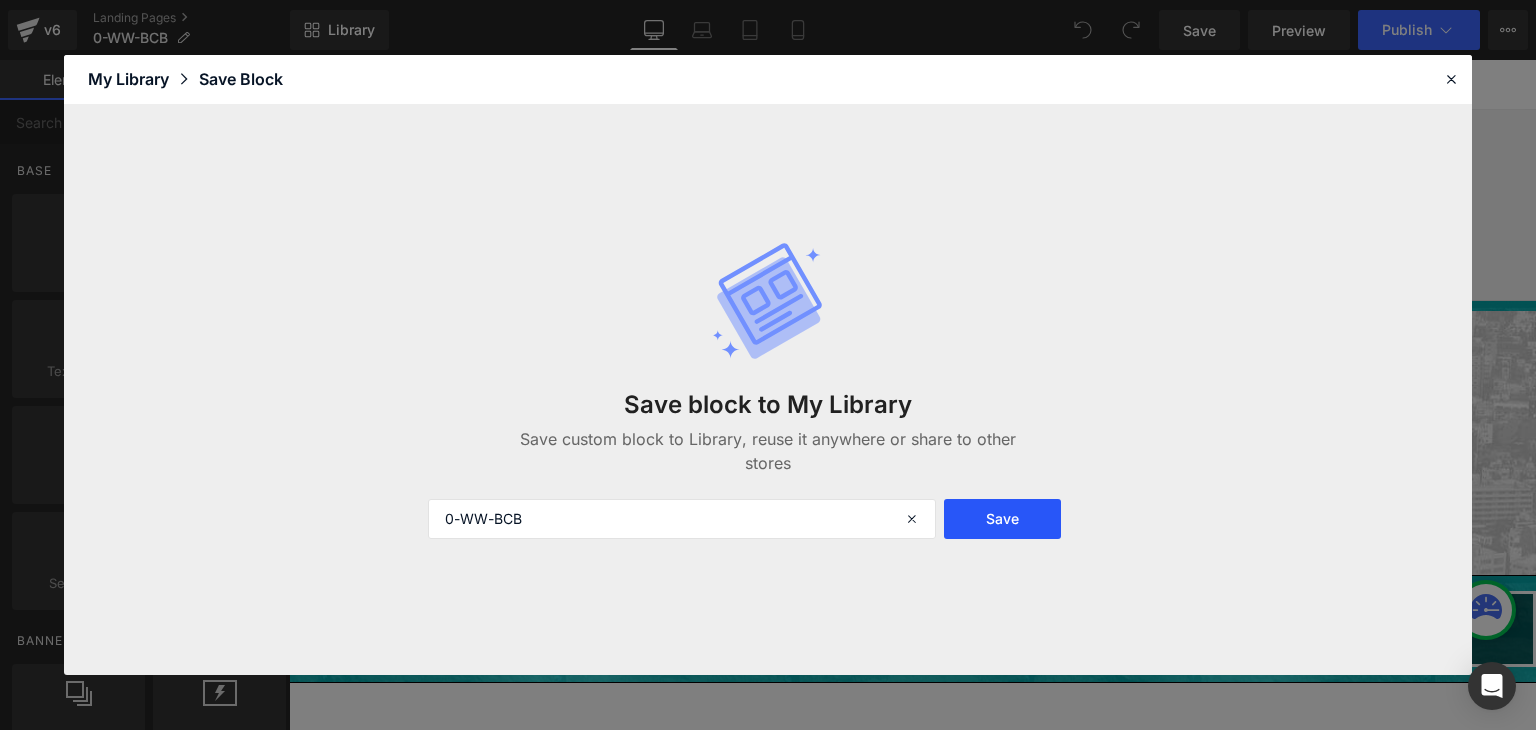 click on "Save" at bounding box center (1002, 519) 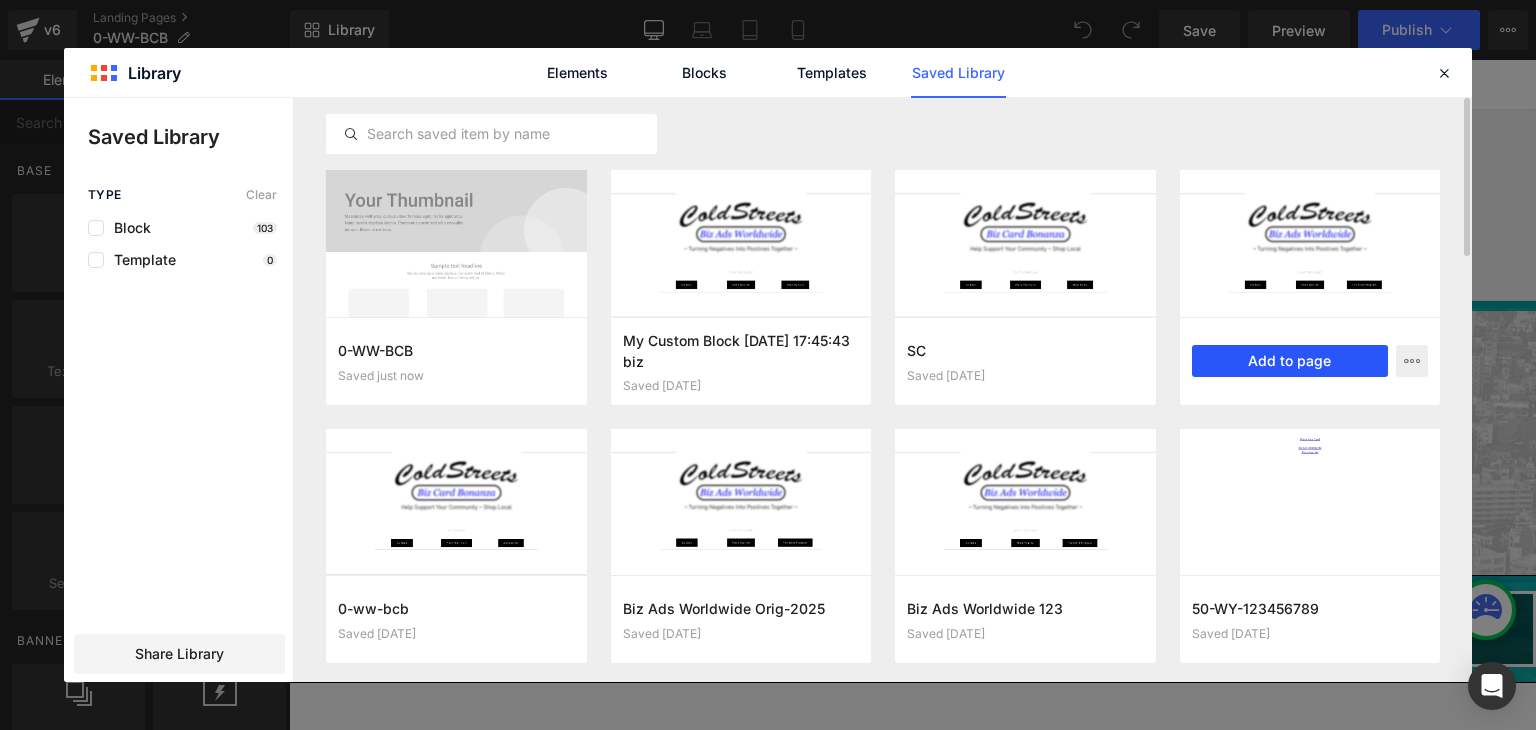 click on "Add to page" at bounding box center (1290, 361) 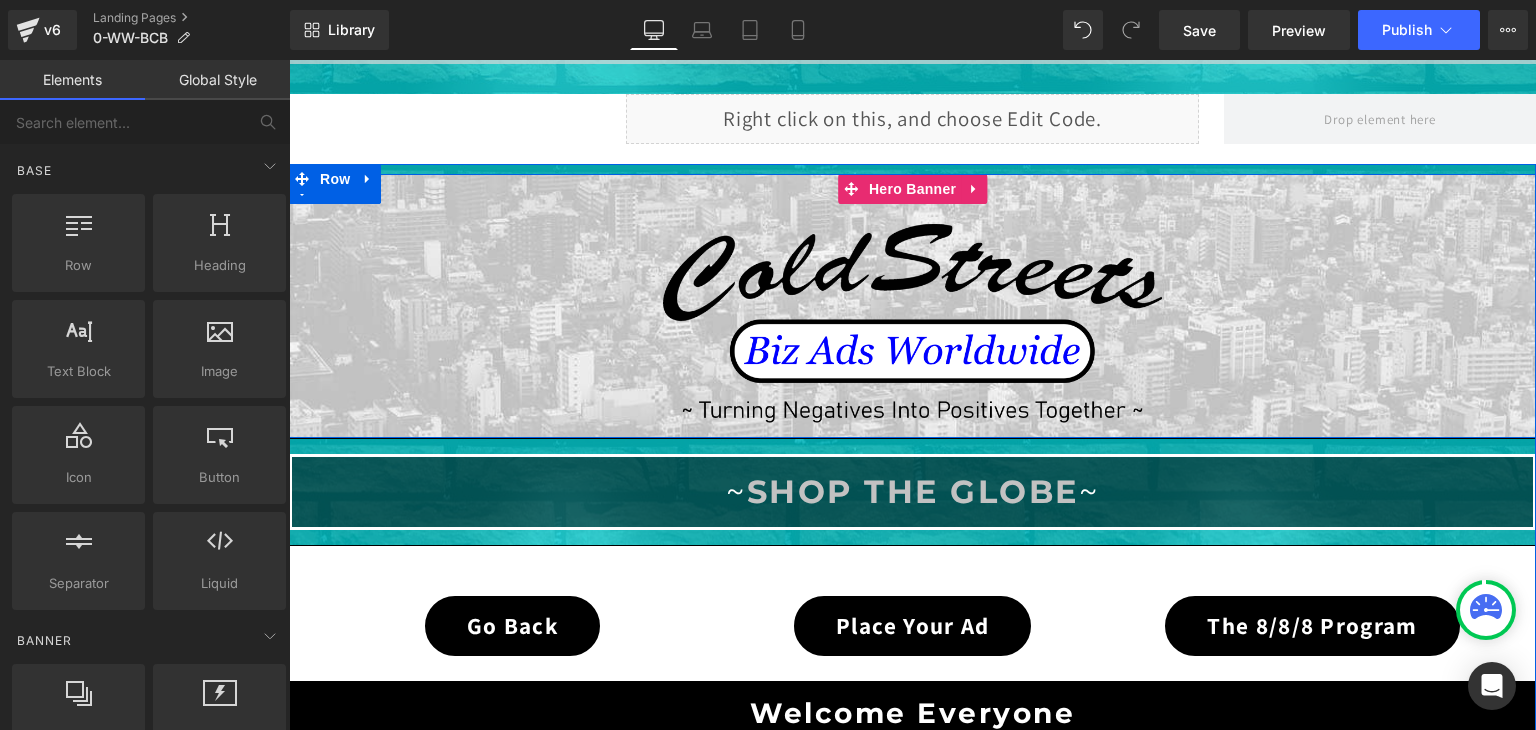 scroll, scrollTop: 1759, scrollLeft: 0, axis: vertical 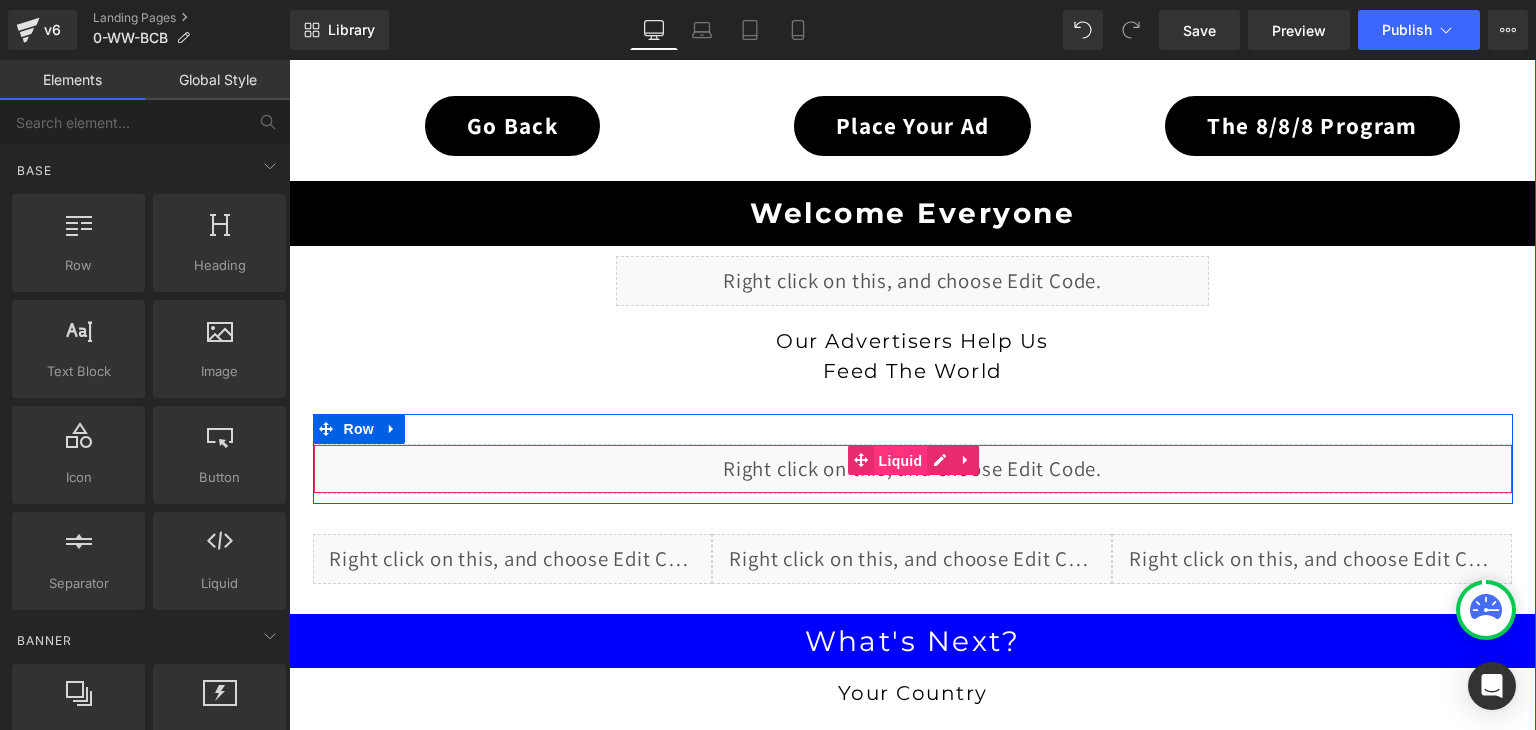 click on "Liquid" at bounding box center (901, 461) 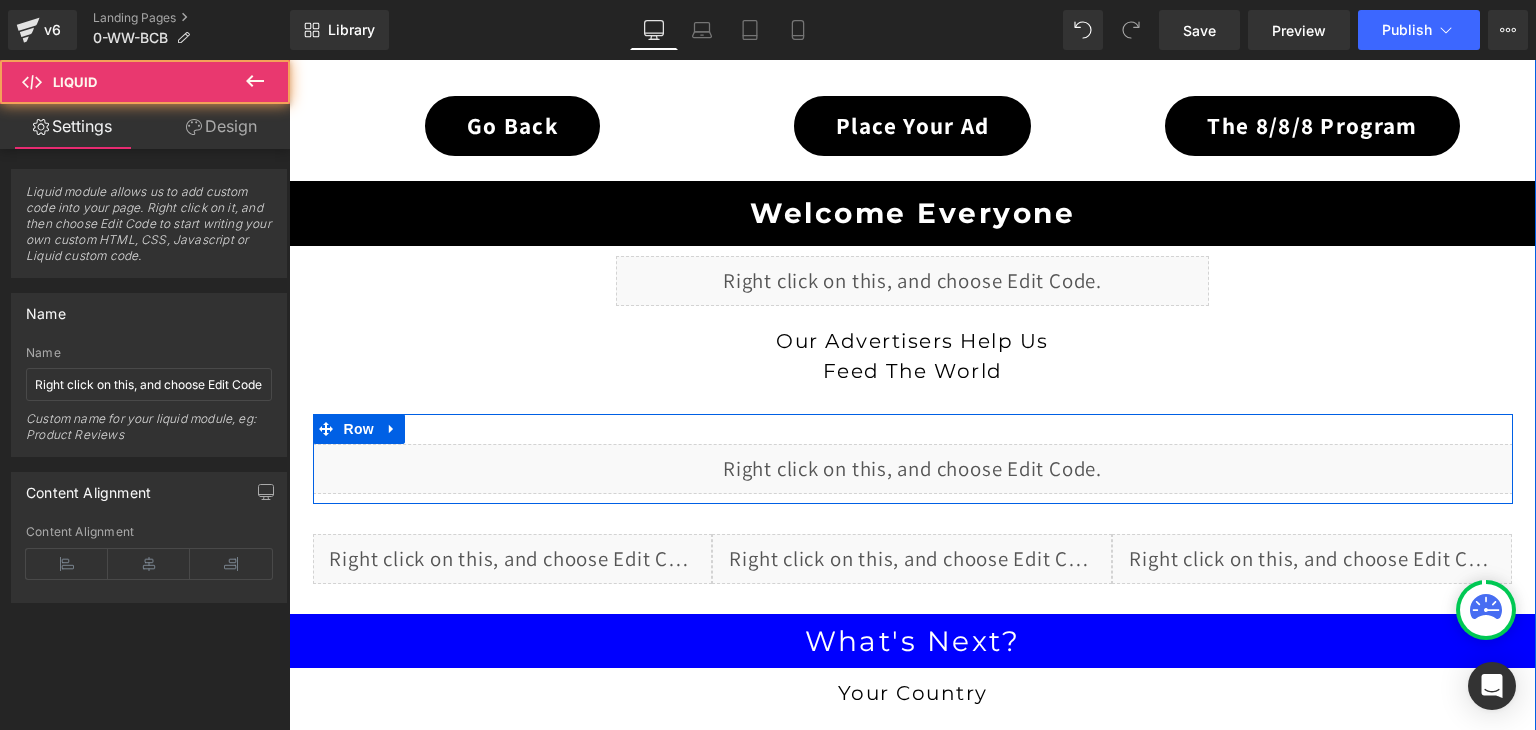 click on "Liquid" at bounding box center (913, 469) 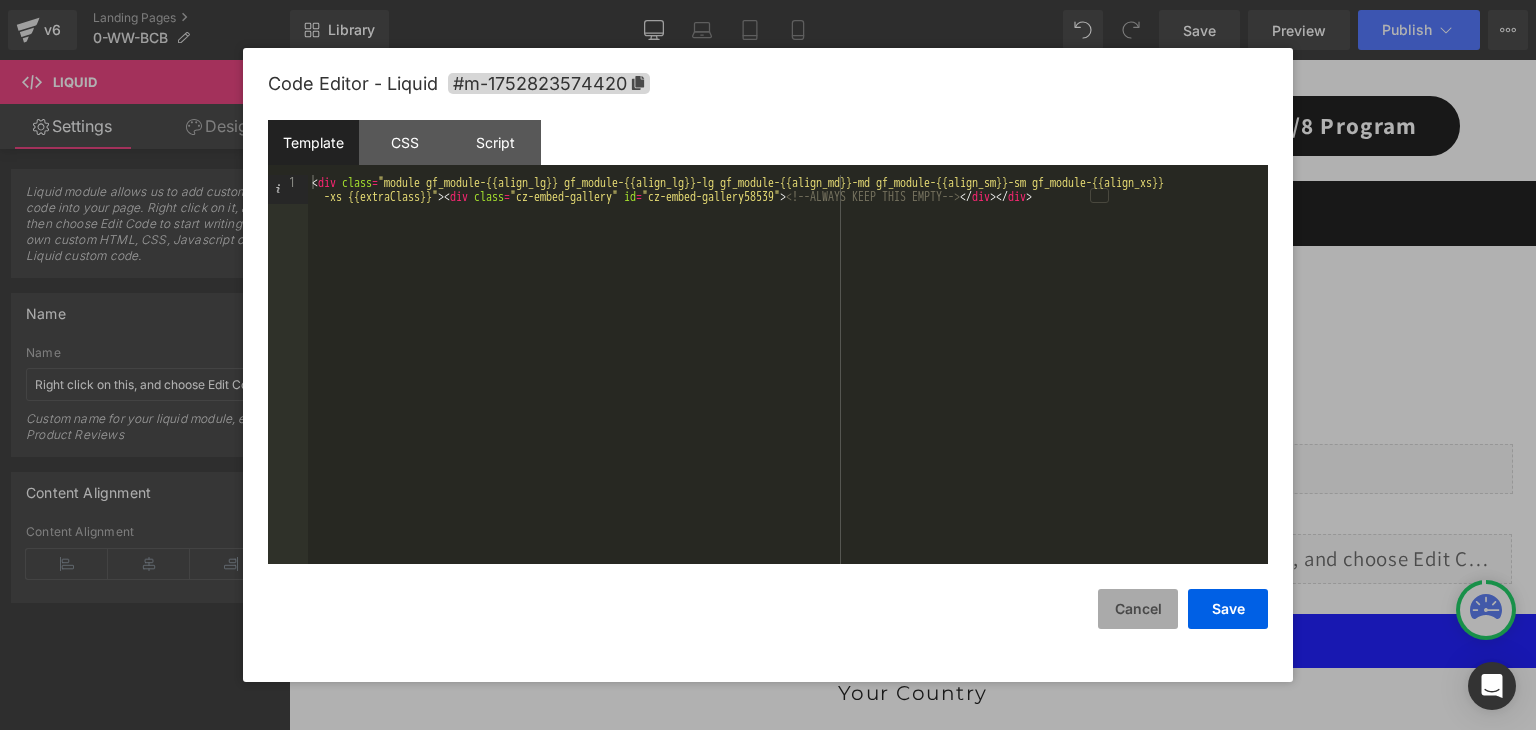 click on "Cancel" at bounding box center [1138, 609] 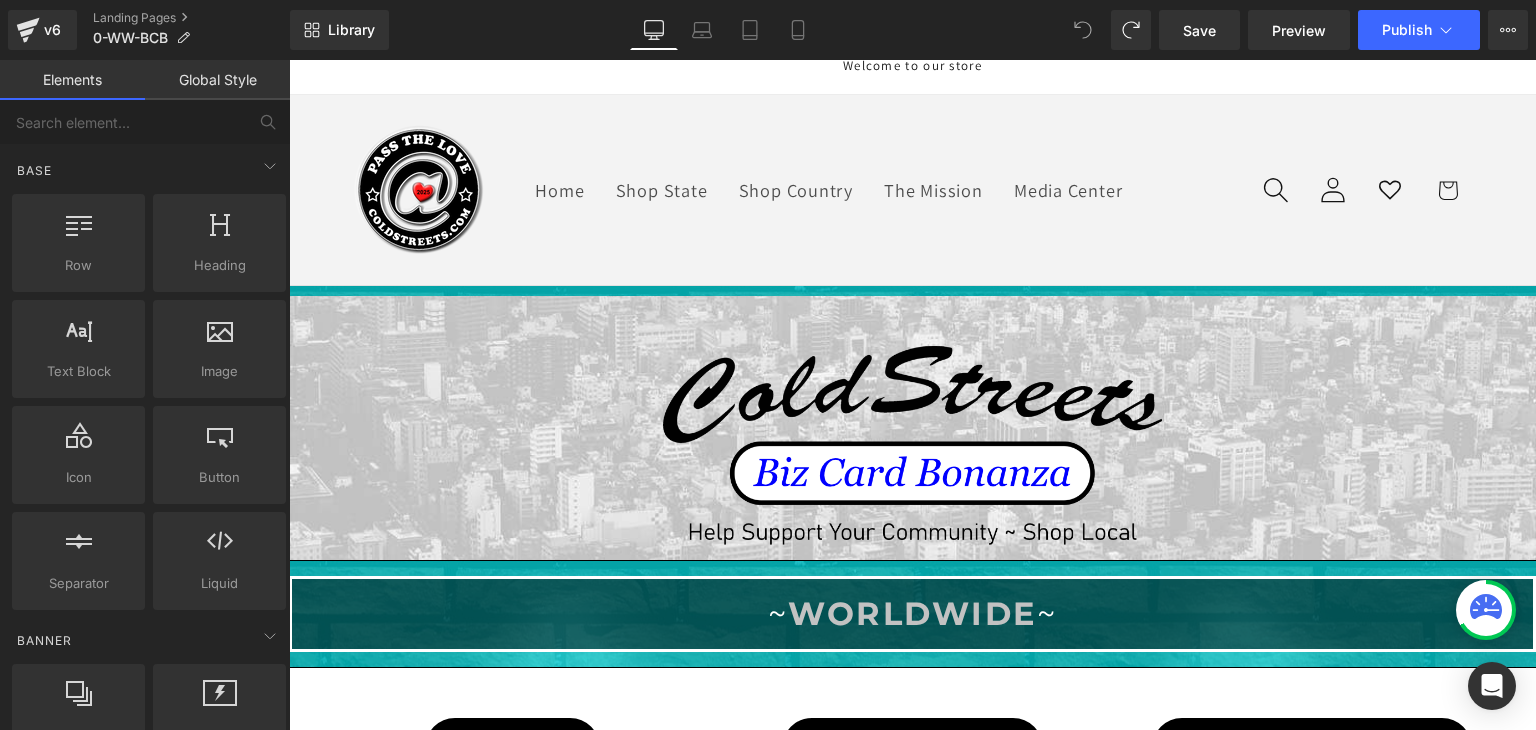 scroll, scrollTop: 0, scrollLeft: 0, axis: both 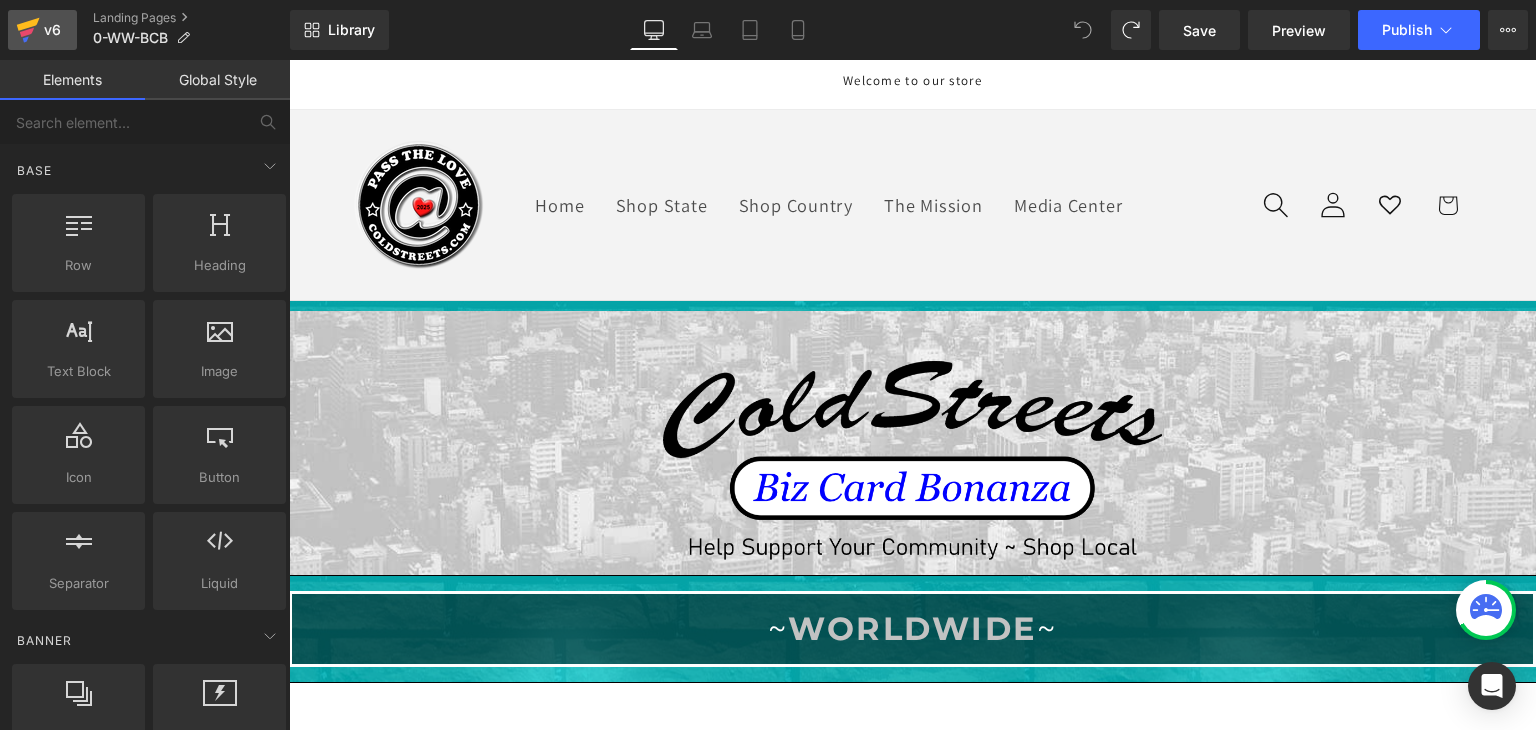 click 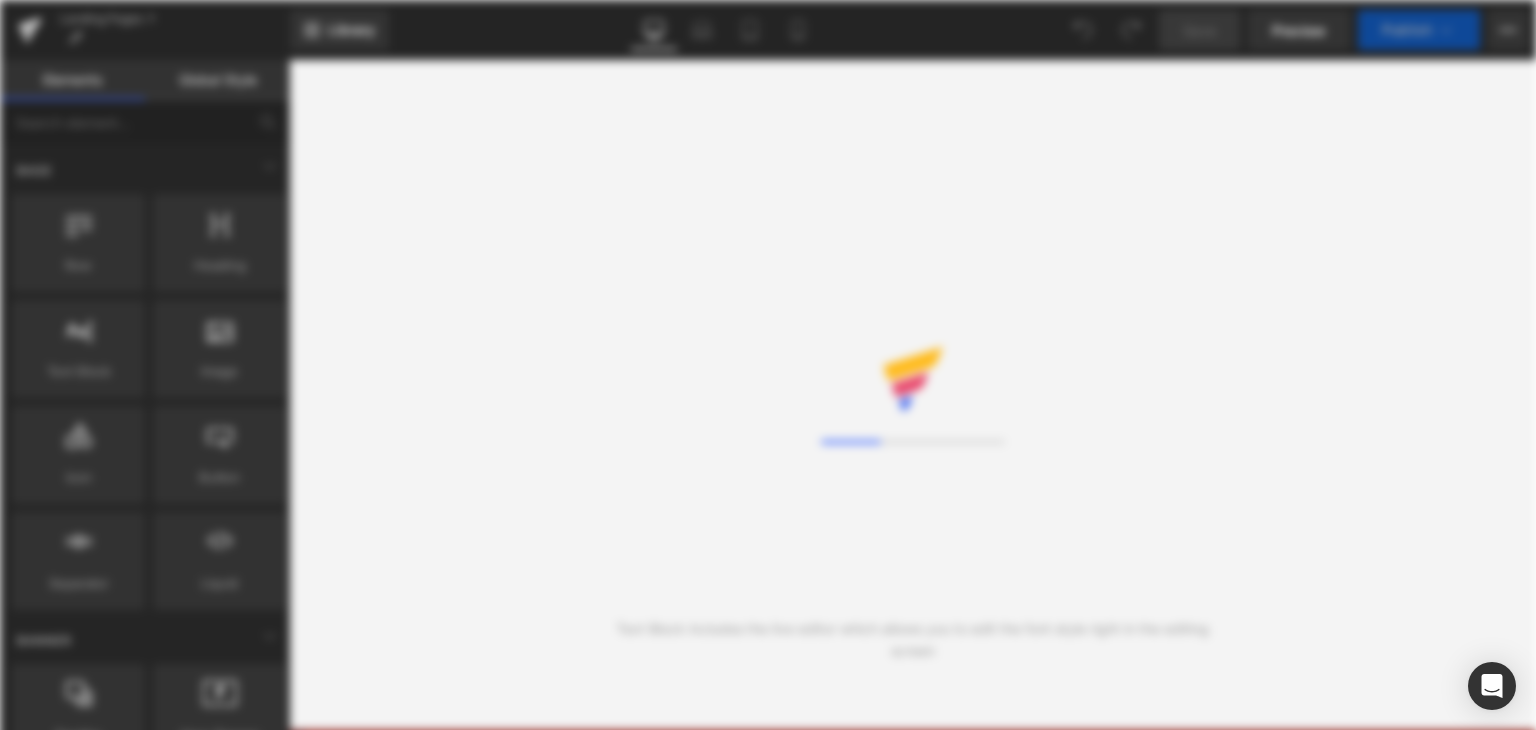 scroll, scrollTop: 0, scrollLeft: 0, axis: both 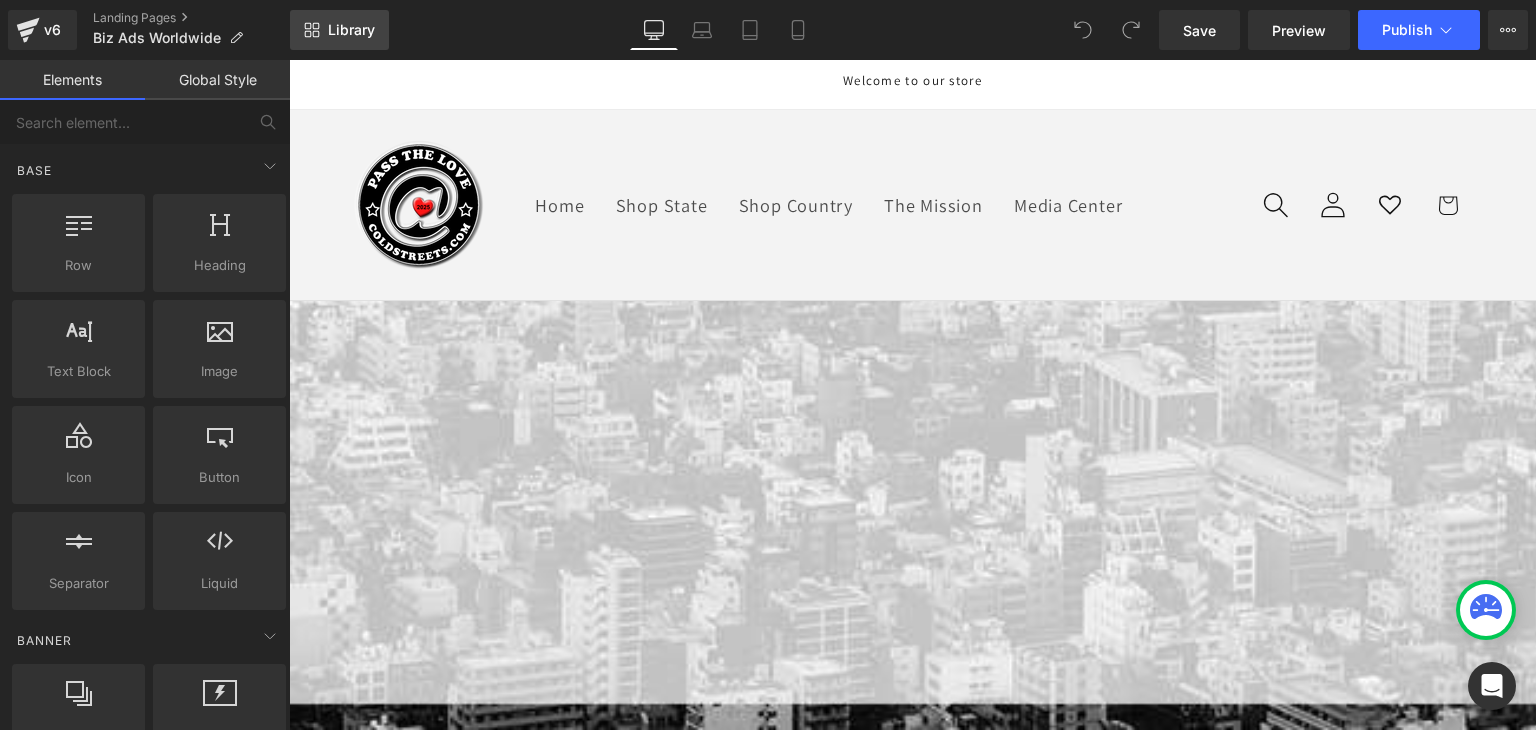 click on "Library" at bounding box center [351, 30] 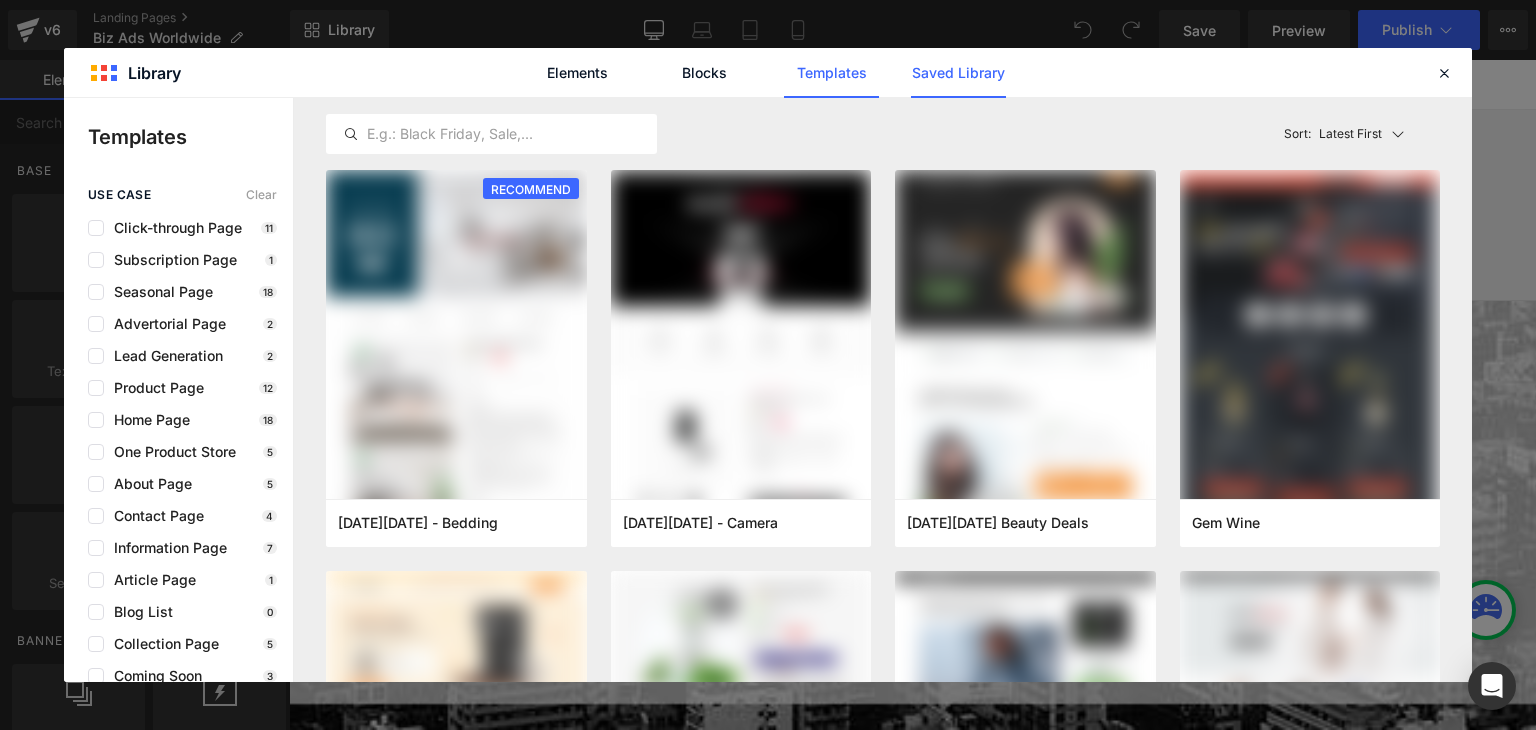 click on "Saved Library" 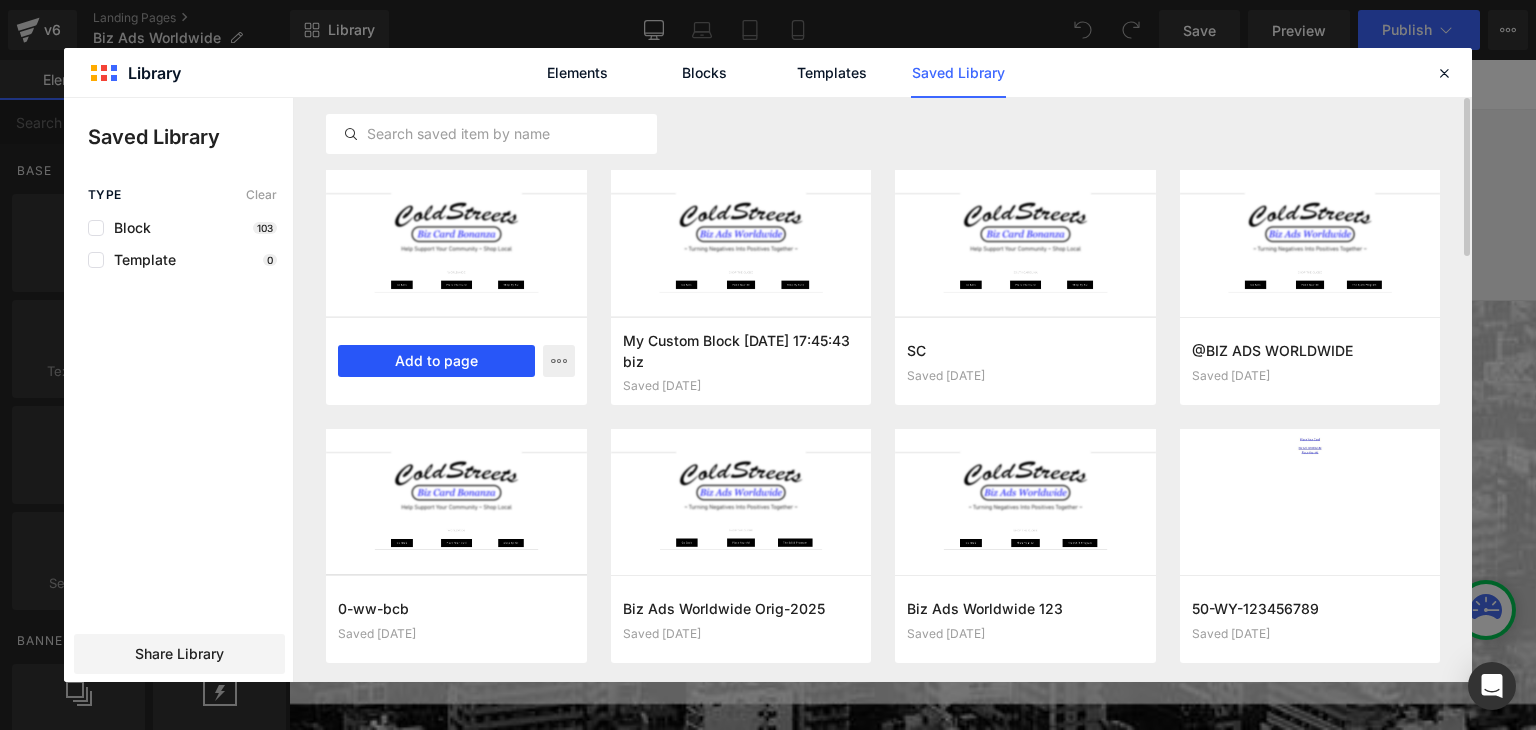 click on "Add to page" at bounding box center (436, 361) 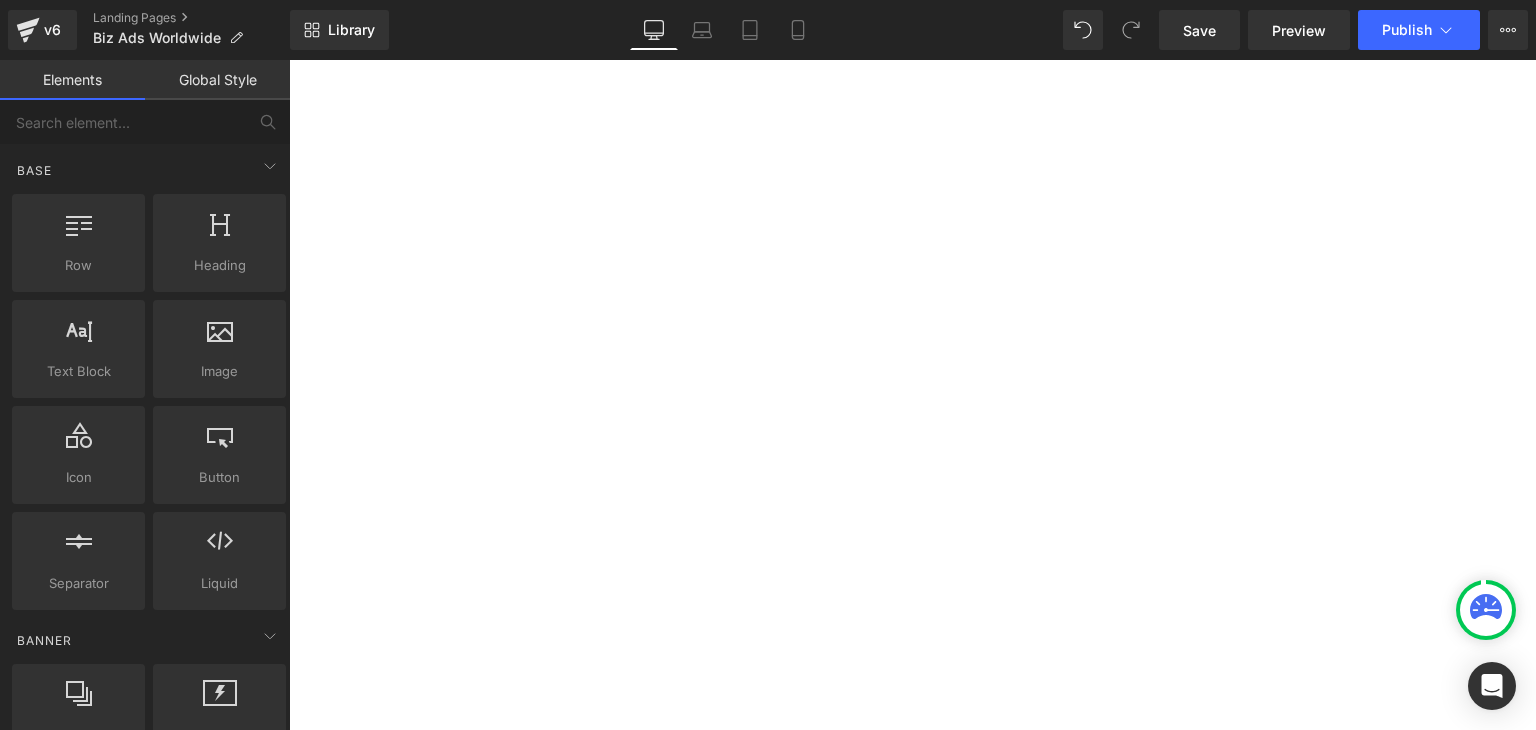 scroll, scrollTop: 1407, scrollLeft: 0, axis: vertical 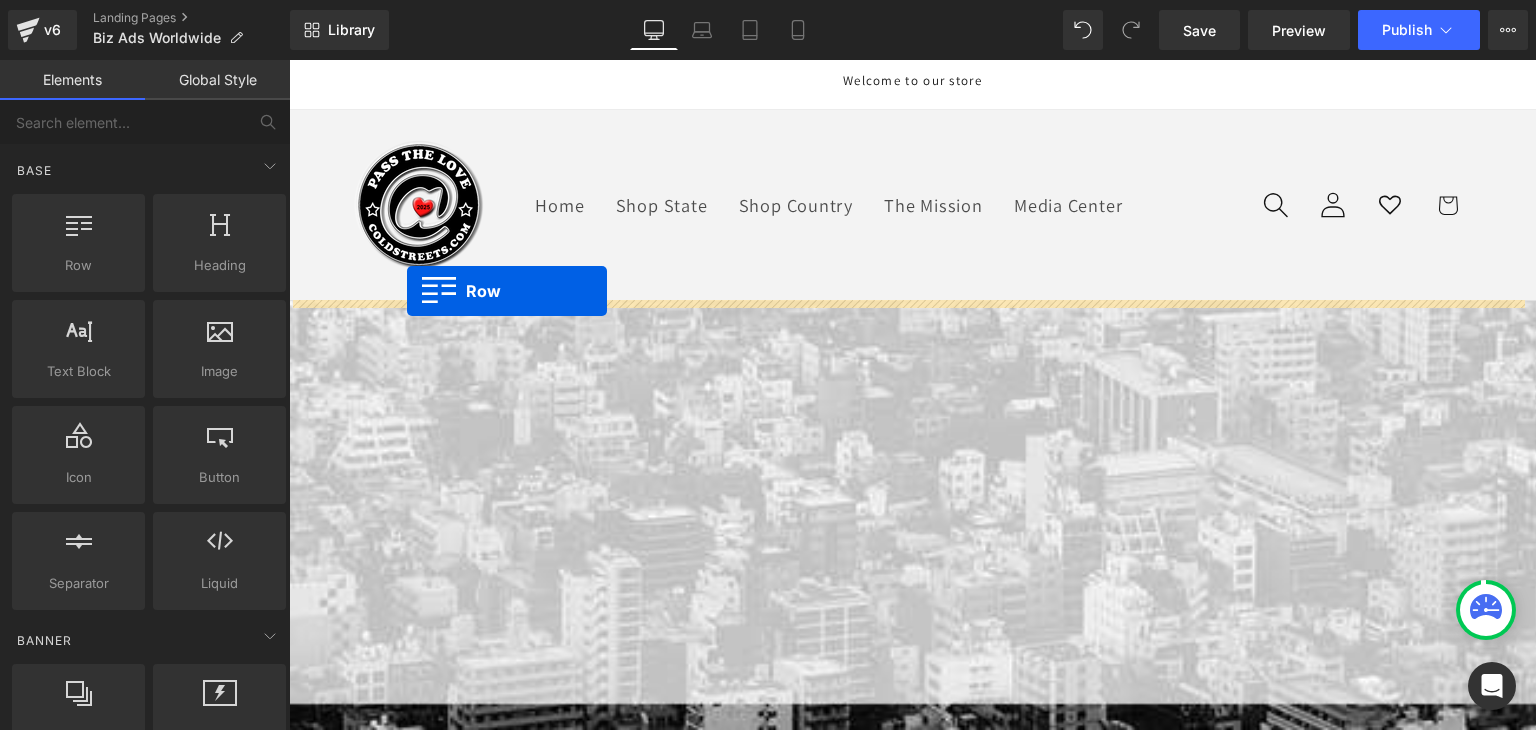 drag, startPoint x: 297, startPoint y: 469, endPoint x: 407, endPoint y: 291, distance: 209.24626 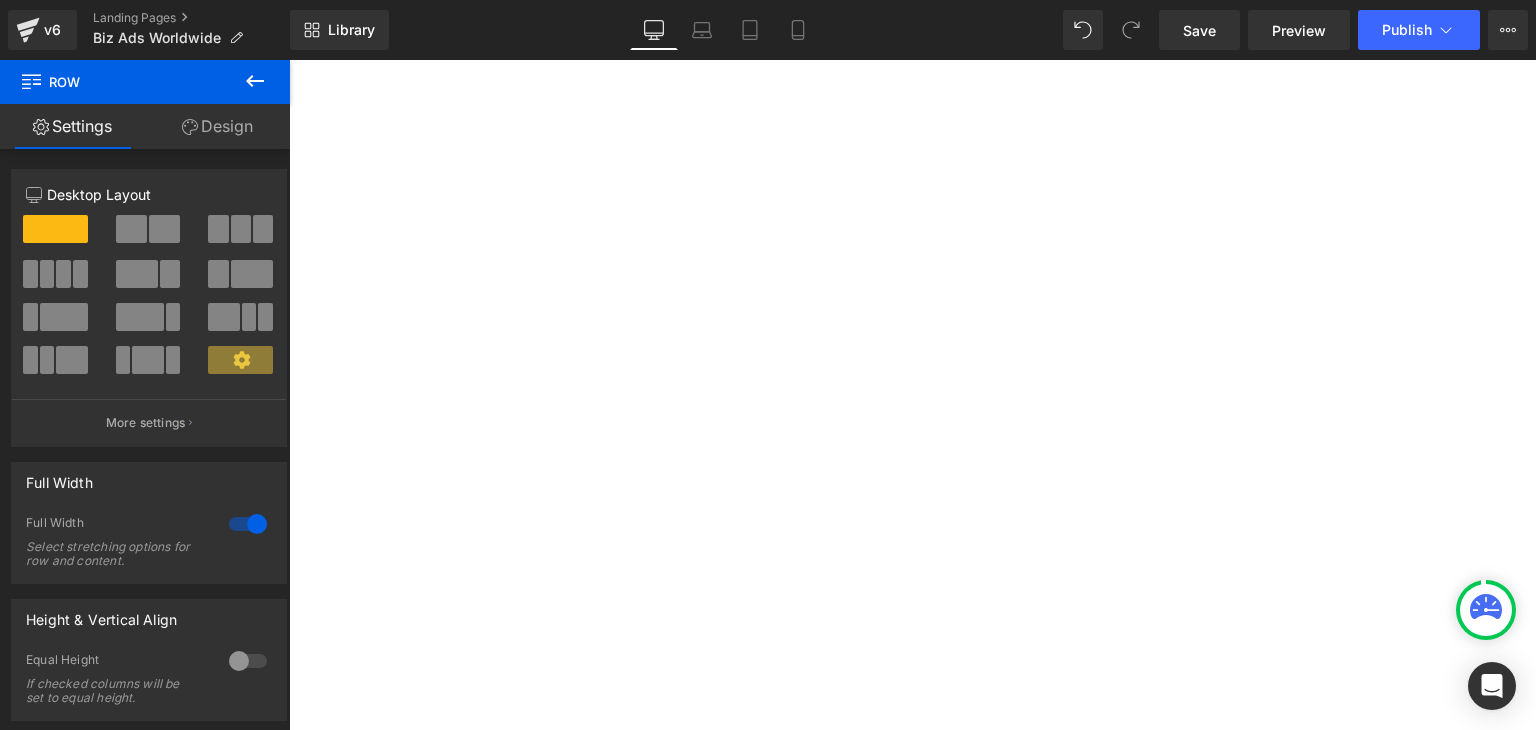 scroll, scrollTop: 1300, scrollLeft: 0, axis: vertical 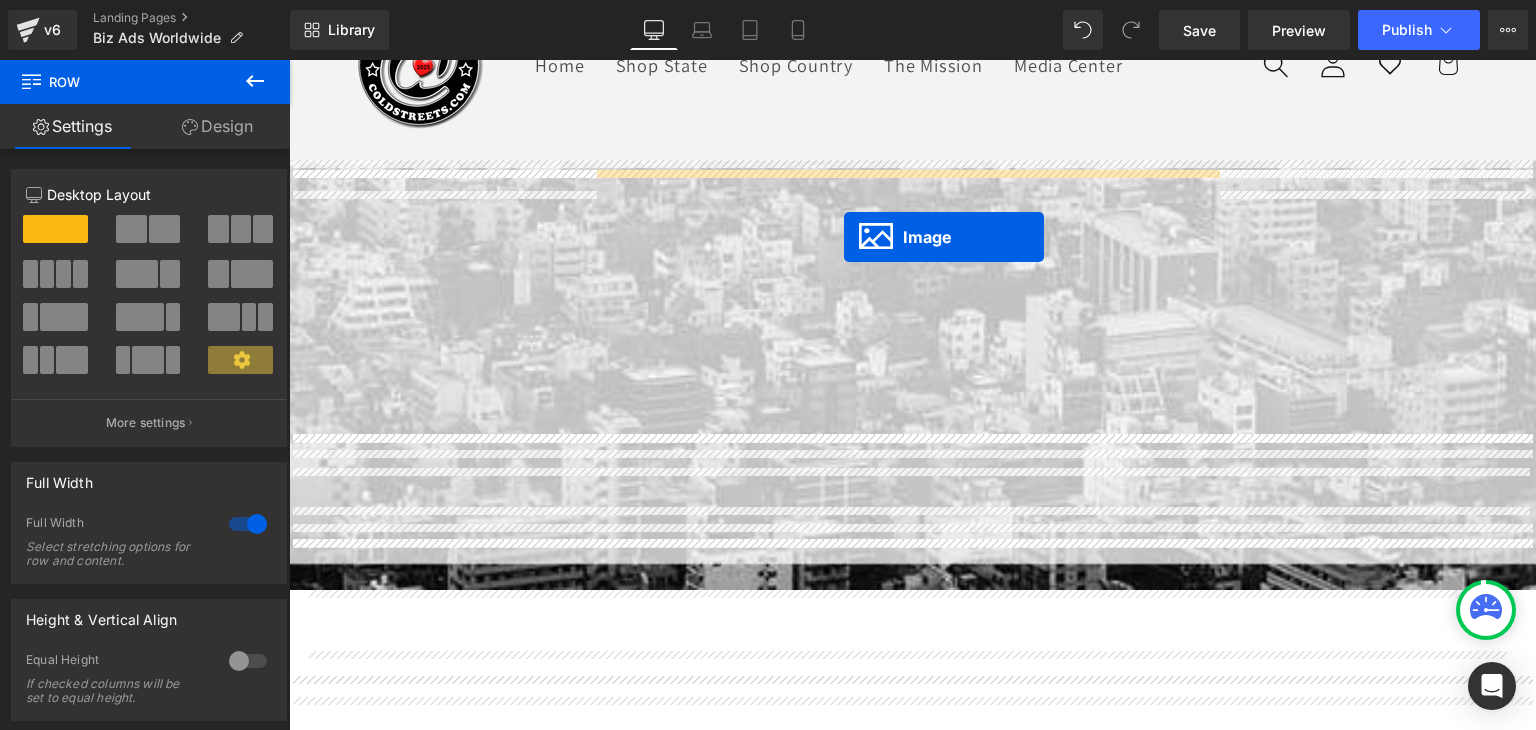 drag, startPoint x: 876, startPoint y: 256, endPoint x: 844, endPoint y: 237, distance: 37.215588 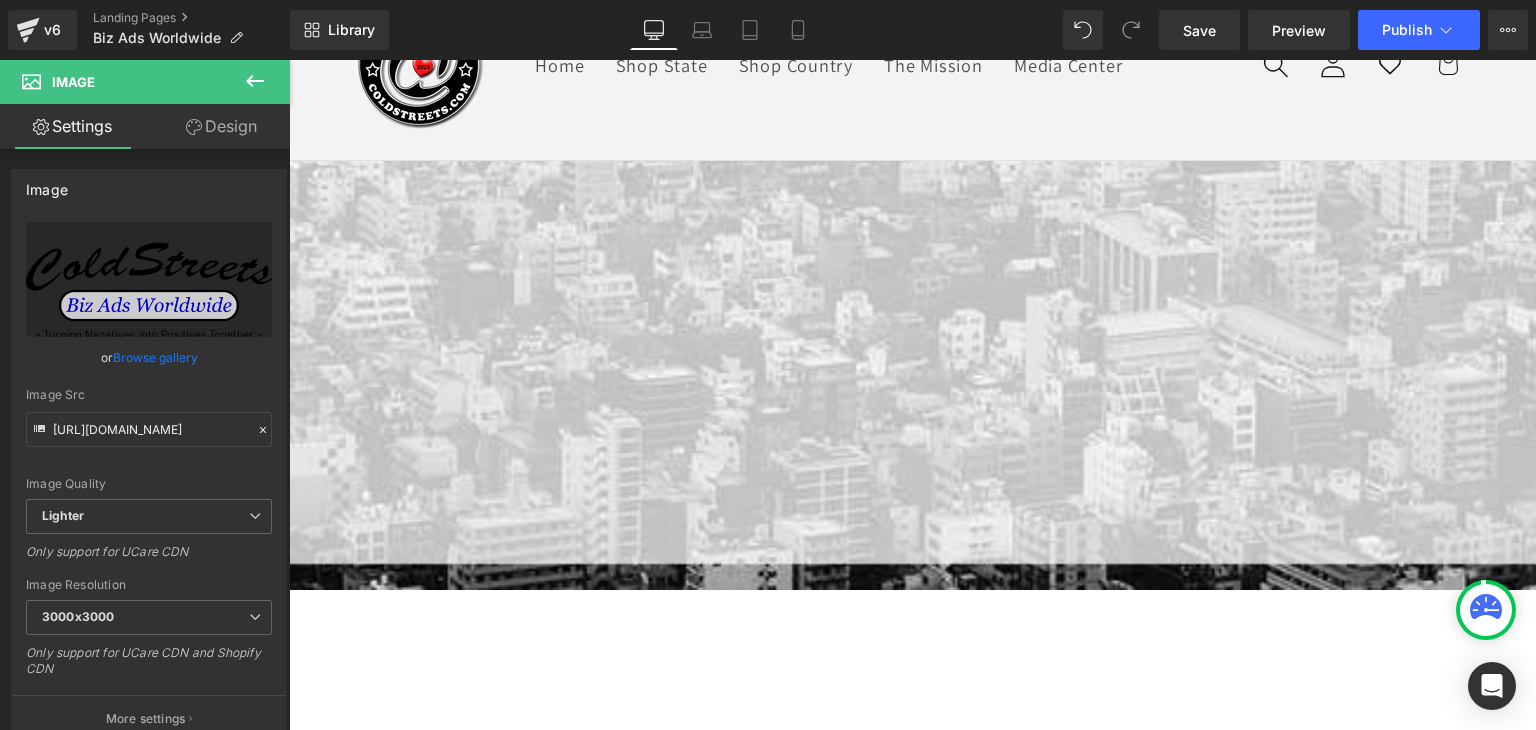 click at bounding box center (289, 60) 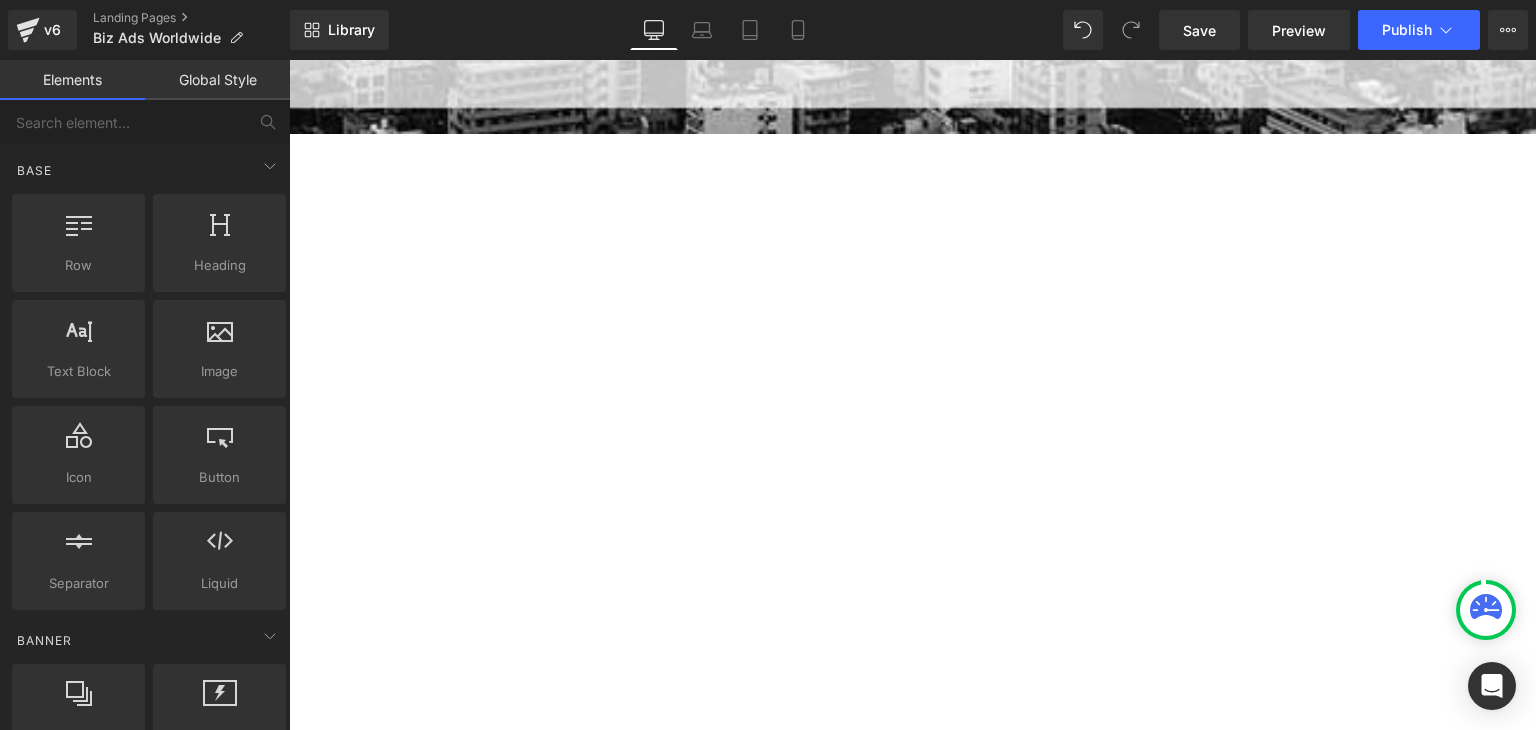 scroll, scrollTop: 640, scrollLeft: 0, axis: vertical 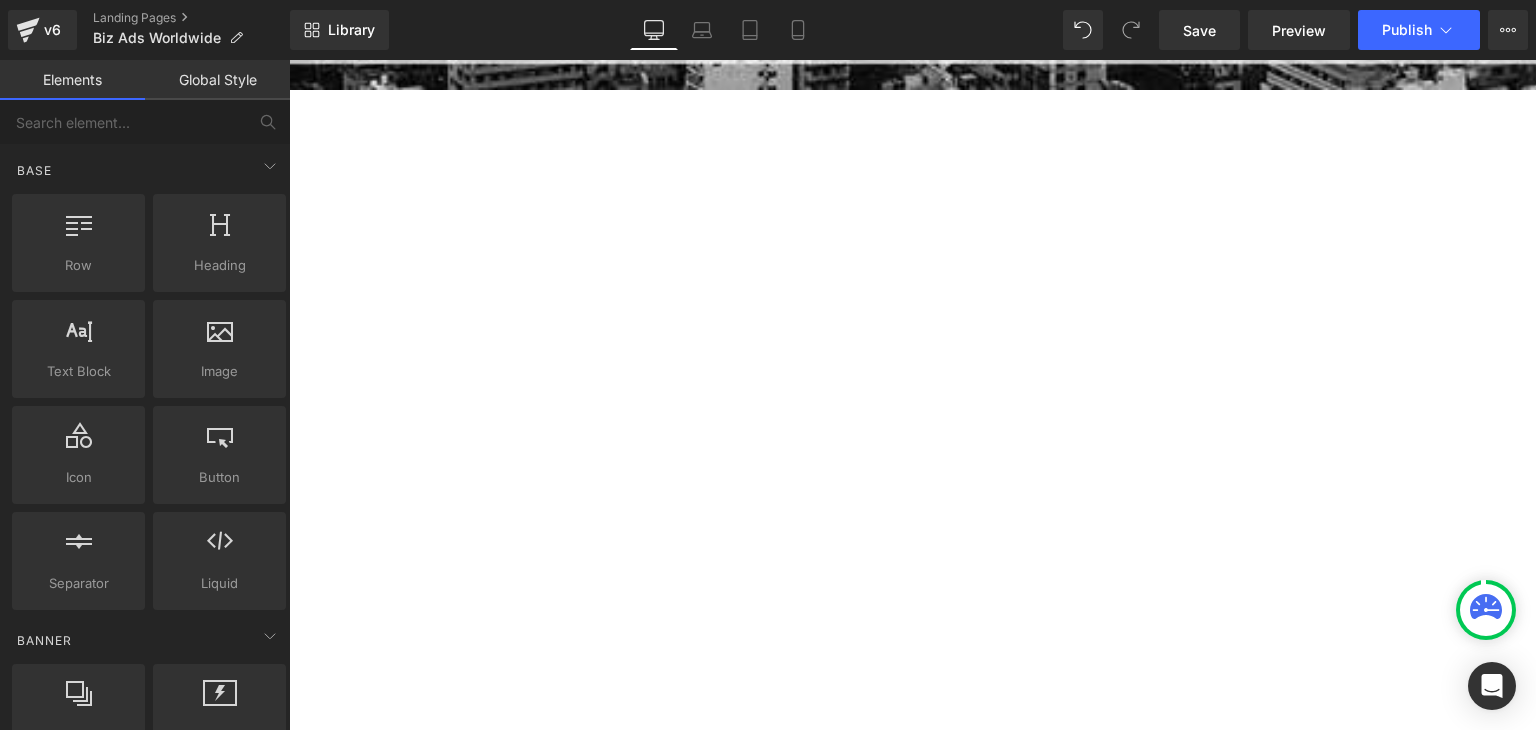 click on "Liquid" at bounding box center (-4722, 1422) 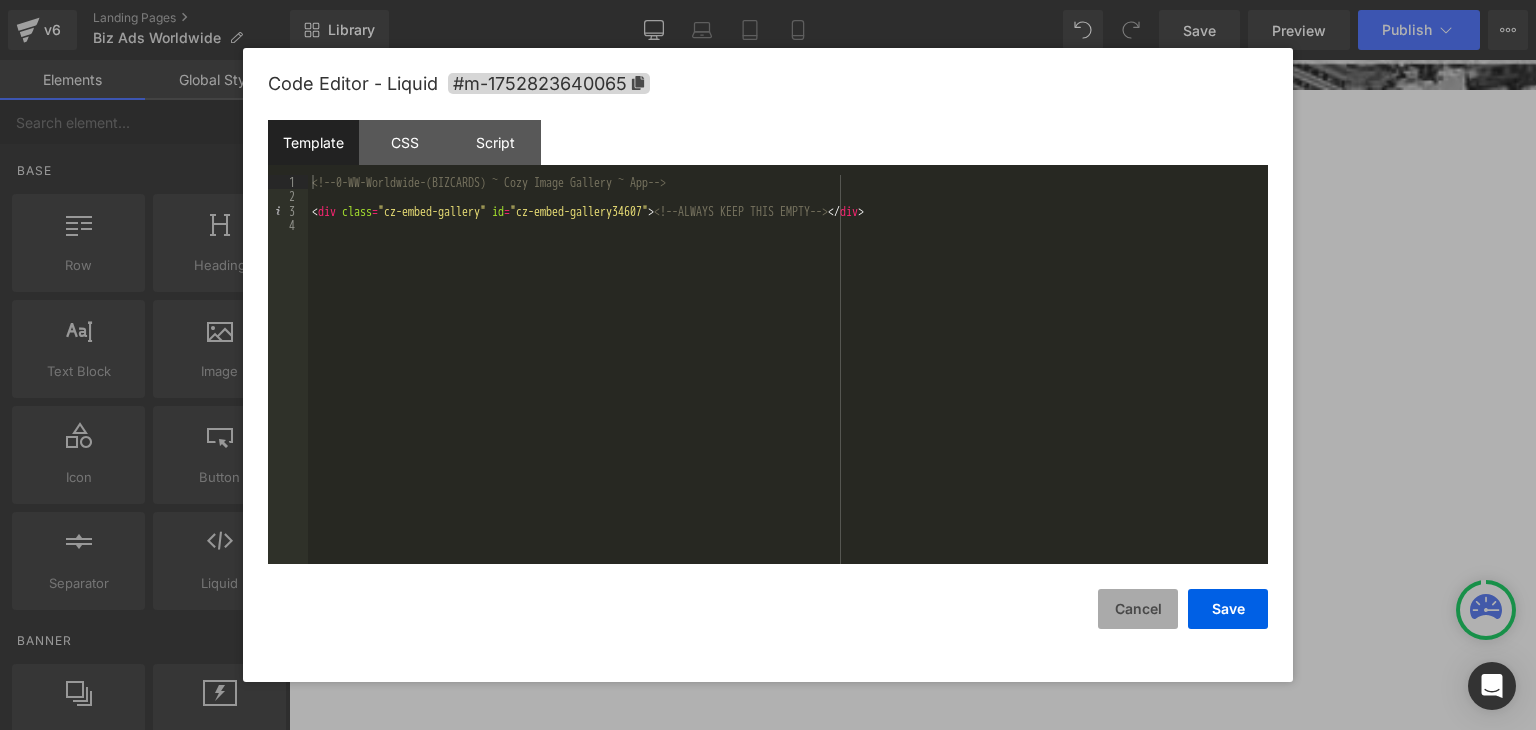 click on "Cancel" at bounding box center (1138, 609) 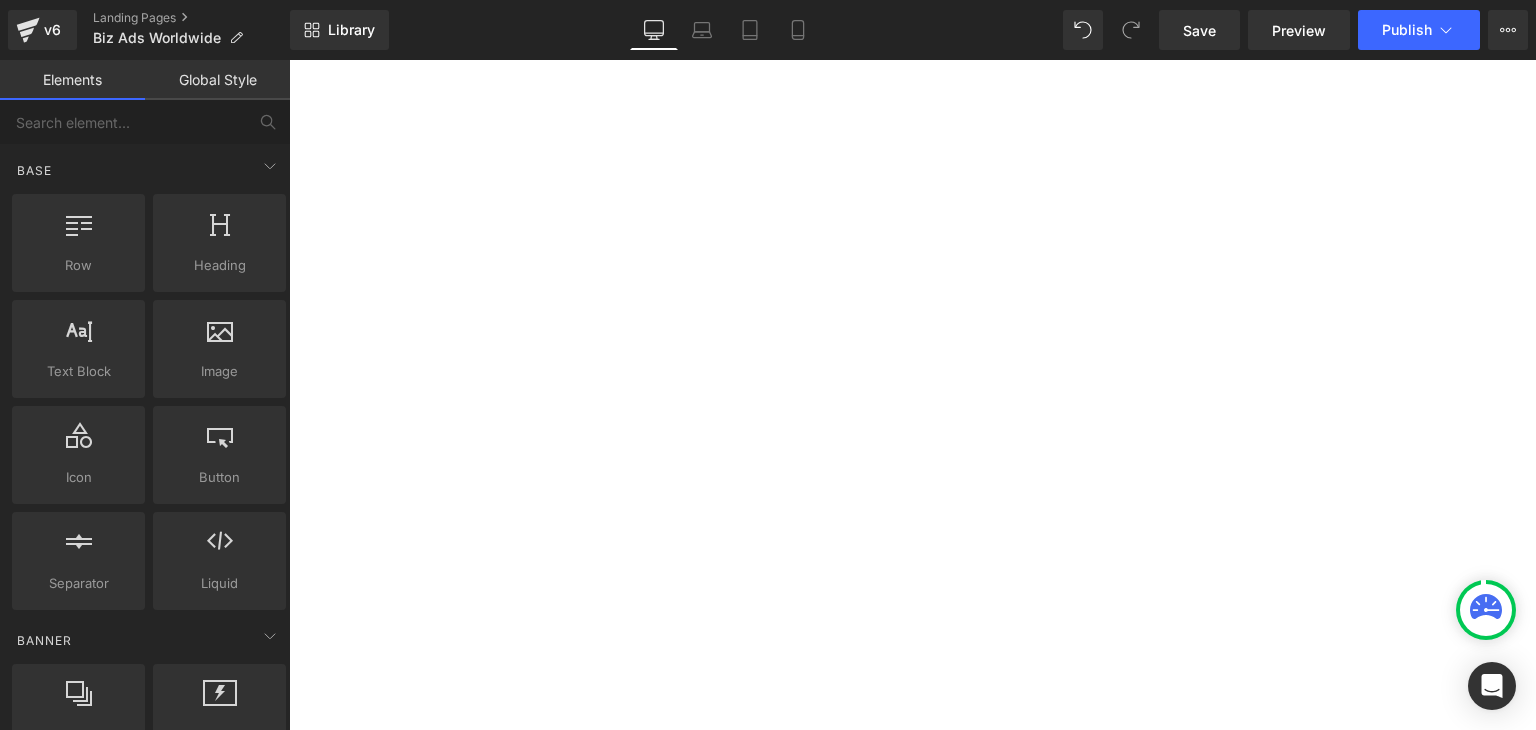 scroll, scrollTop: 1540, scrollLeft: 0, axis: vertical 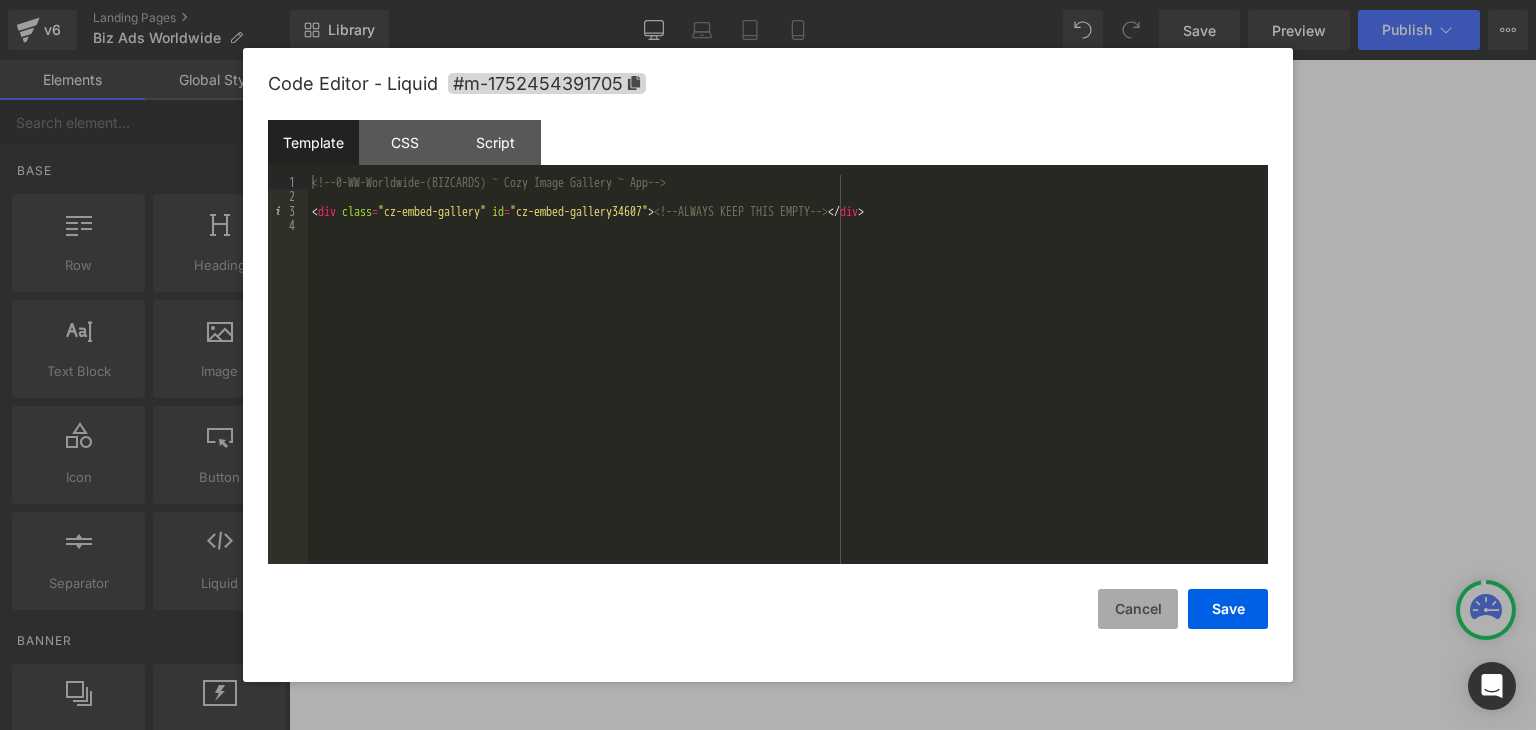 click on "Cancel" at bounding box center [1138, 609] 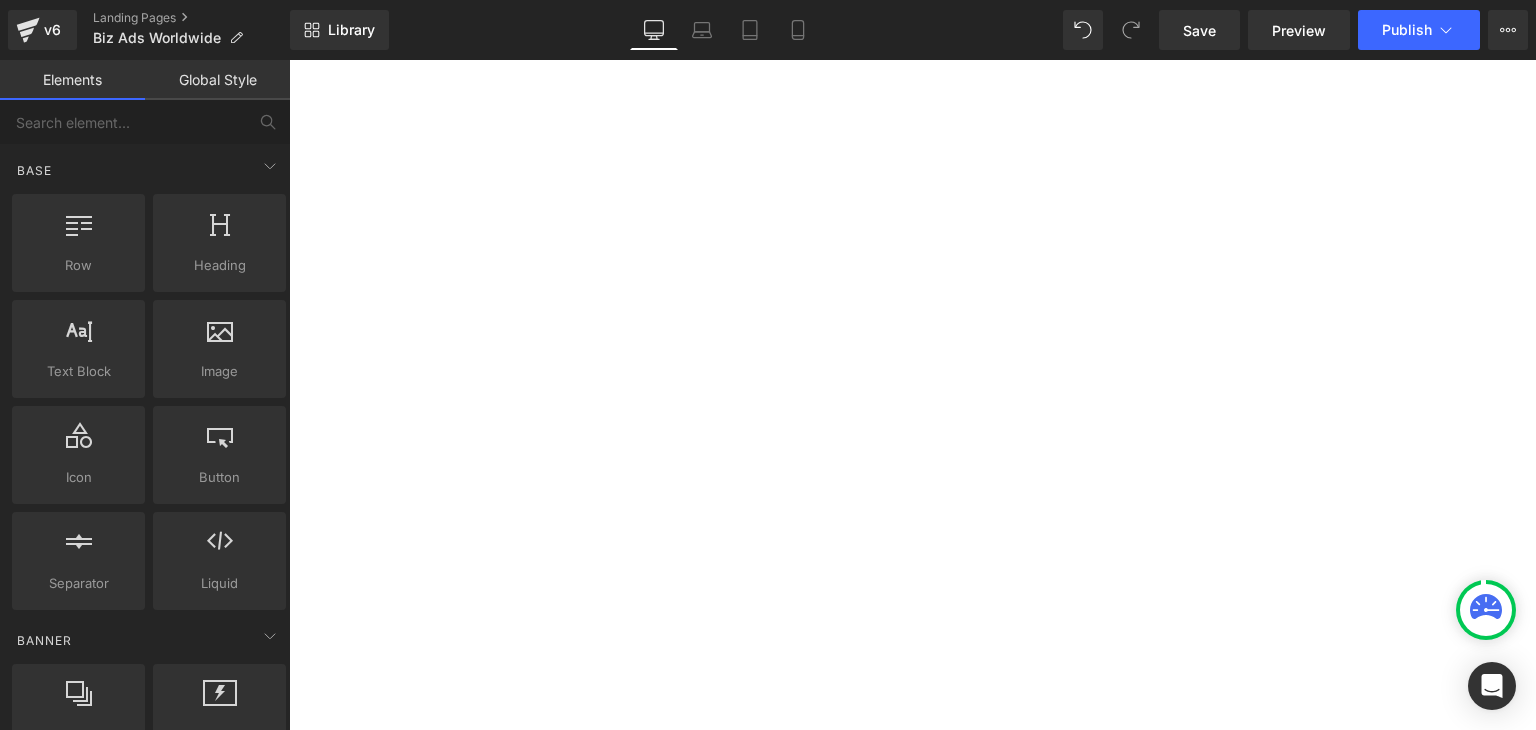 click on "Button" at bounding box center (289, 60) 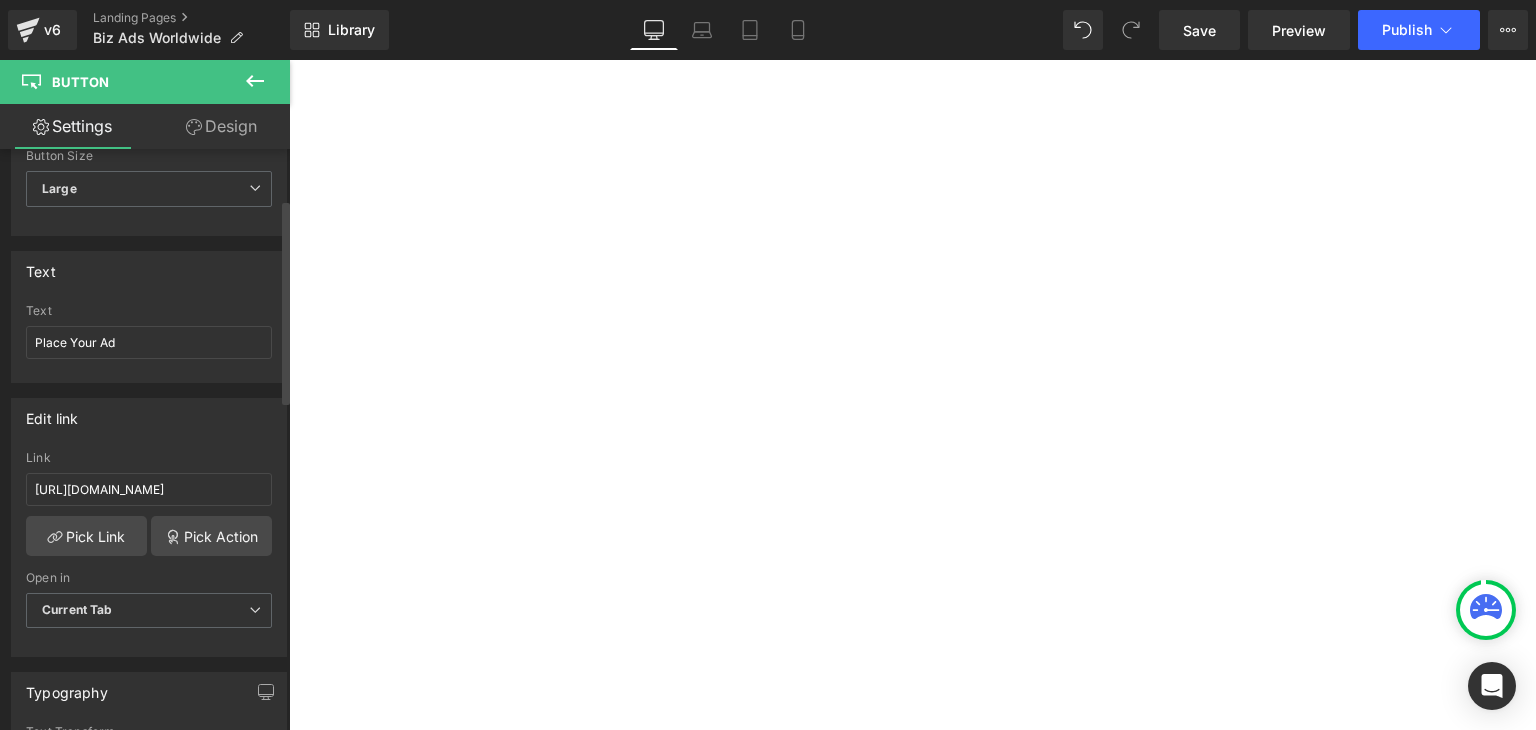 scroll, scrollTop: 200, scrollLeft: 0, axis: vertical 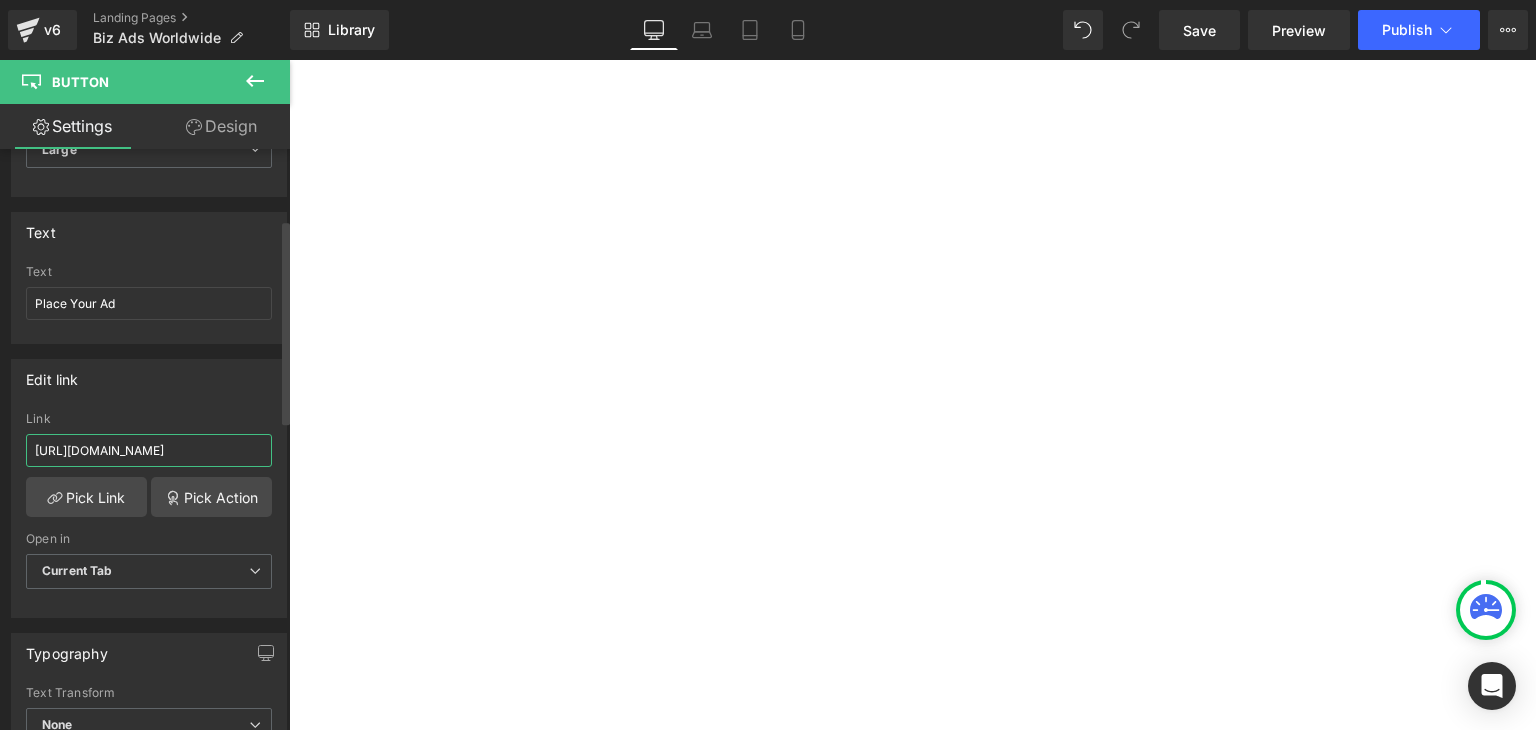 drag, startPoint x: 211, startPoint y: 446, endPoint x: 260, endPoint y: 453, distance: 49.497475 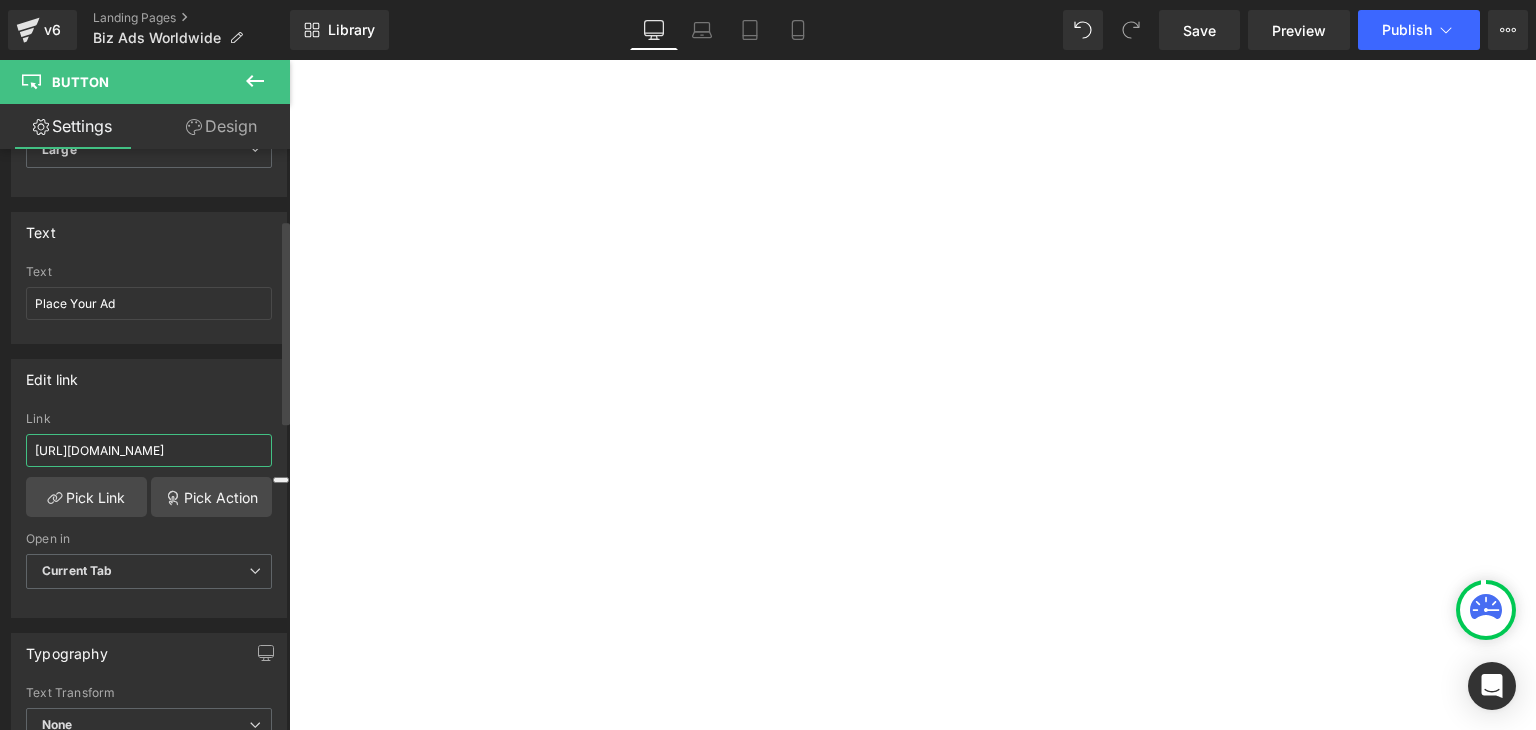 click on "https://coldstreets.com/products/biz-ads-worldwide-plus" at bounding box center [149, 450] 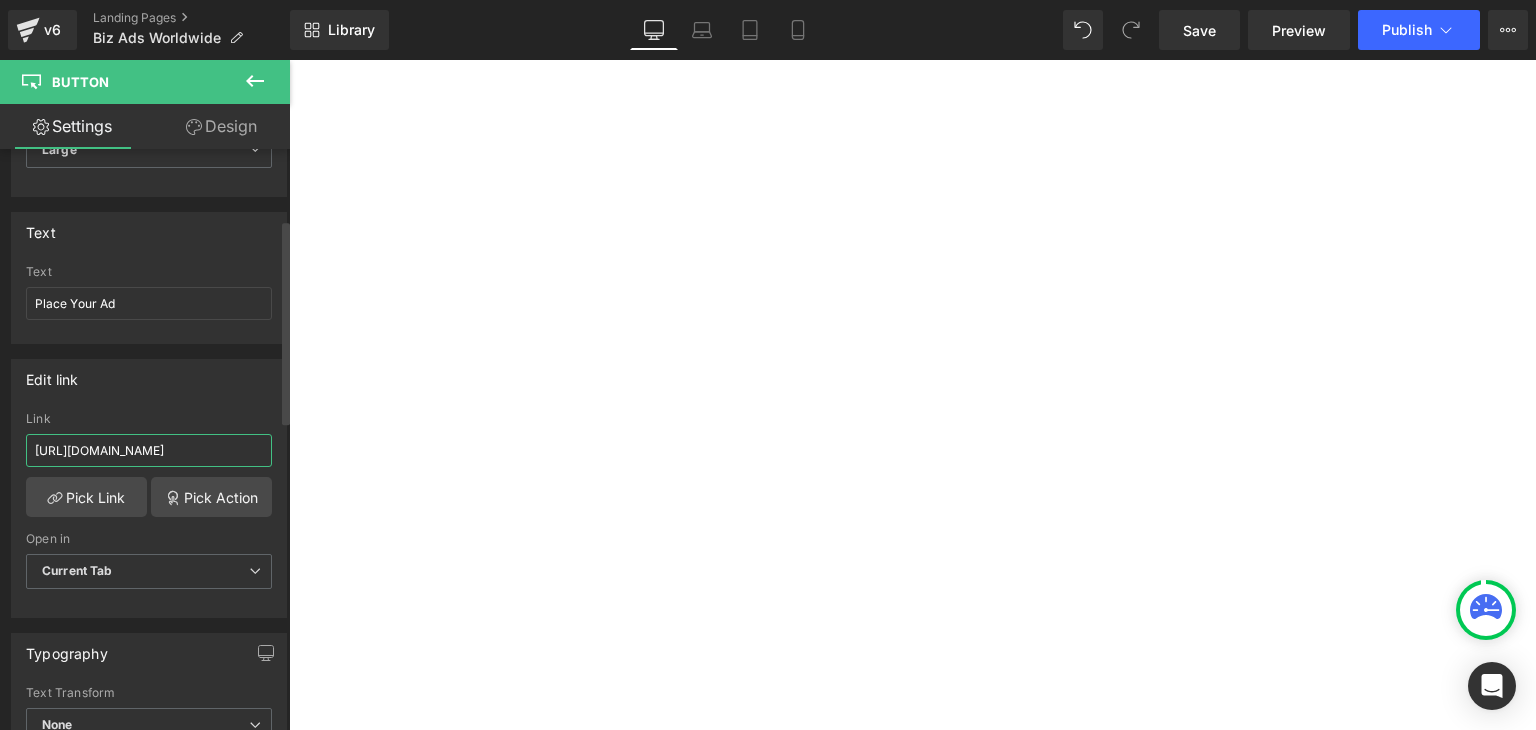 click on "https://coldstreets.com/products/biz-ads-worldwide-plus" at bounding box center [149, 450] 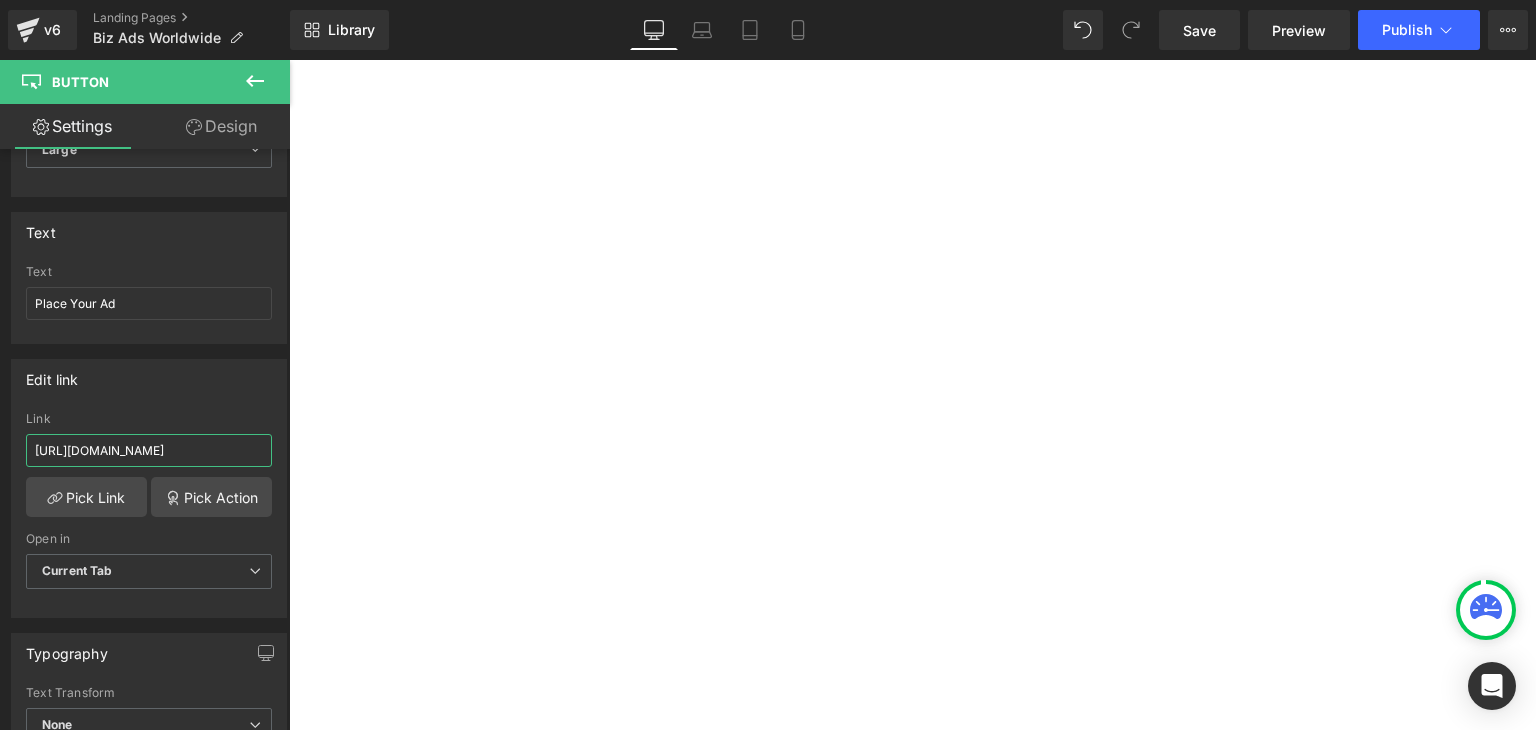 scroll, scrollTop: 0, scrollLeft: 0, axis: both 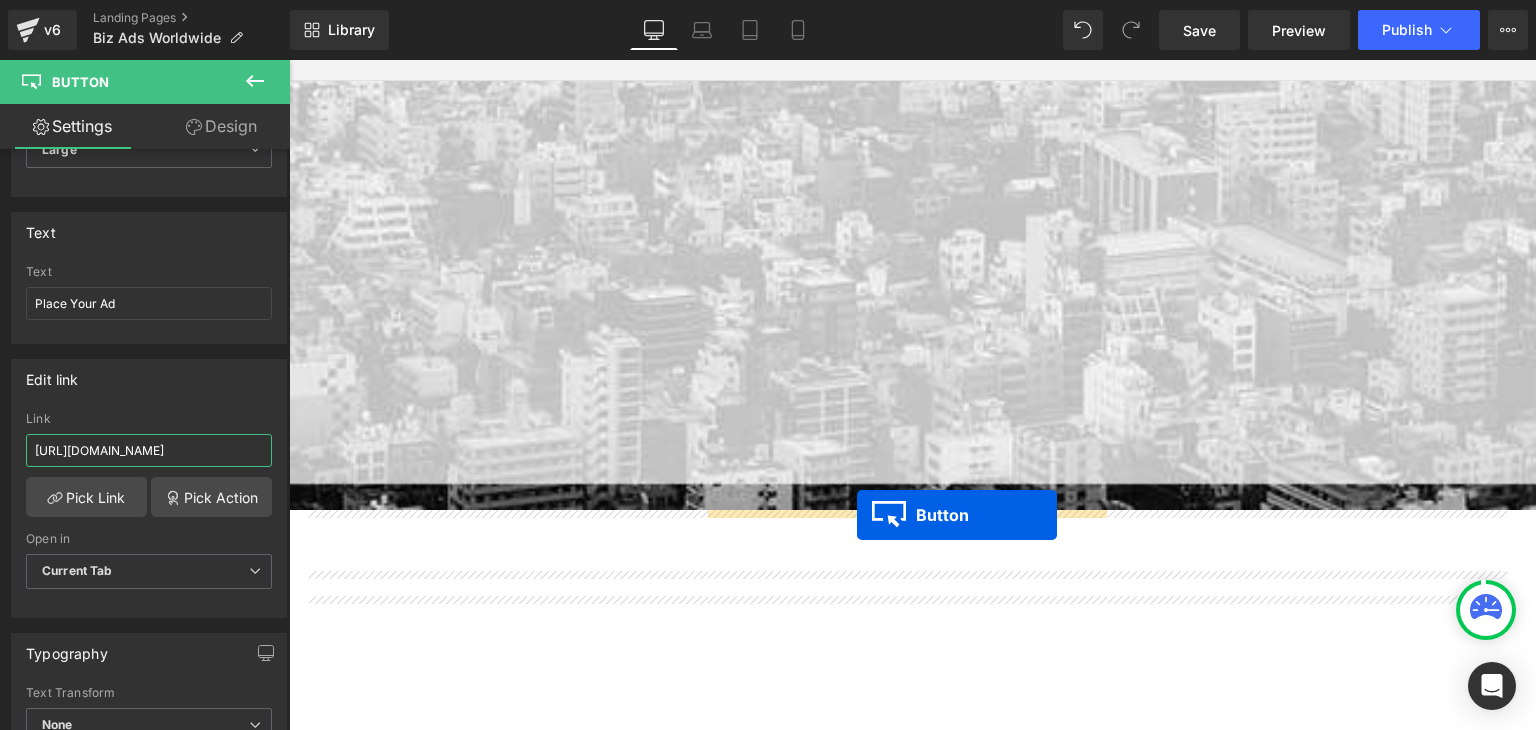 drag, startPoint x: 871, startPoint y: 122, endPoint x: 857, endPoint y: 515, distance: 393.2493 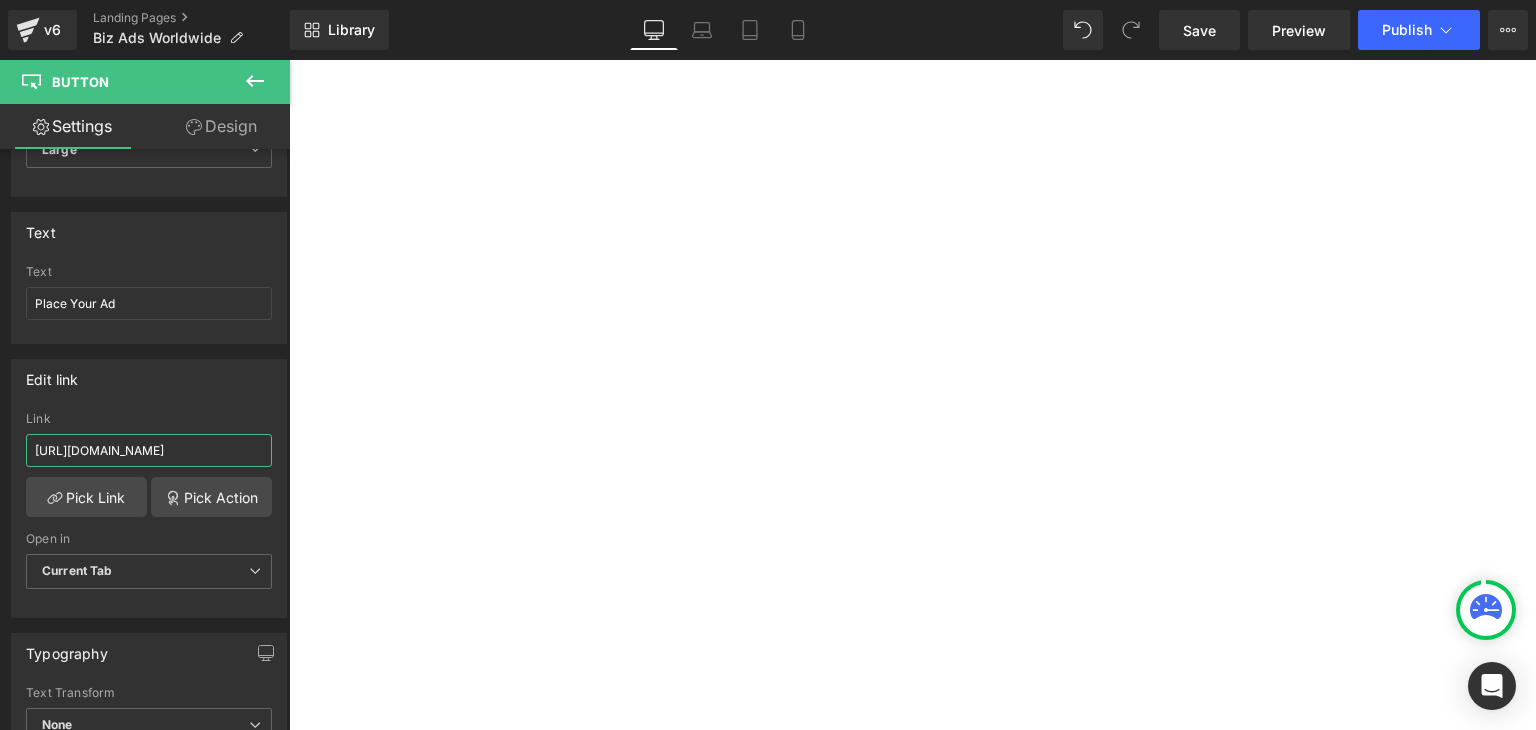 scroll, scrollTop: 1220, scrollLeft: 0, axis: vertical 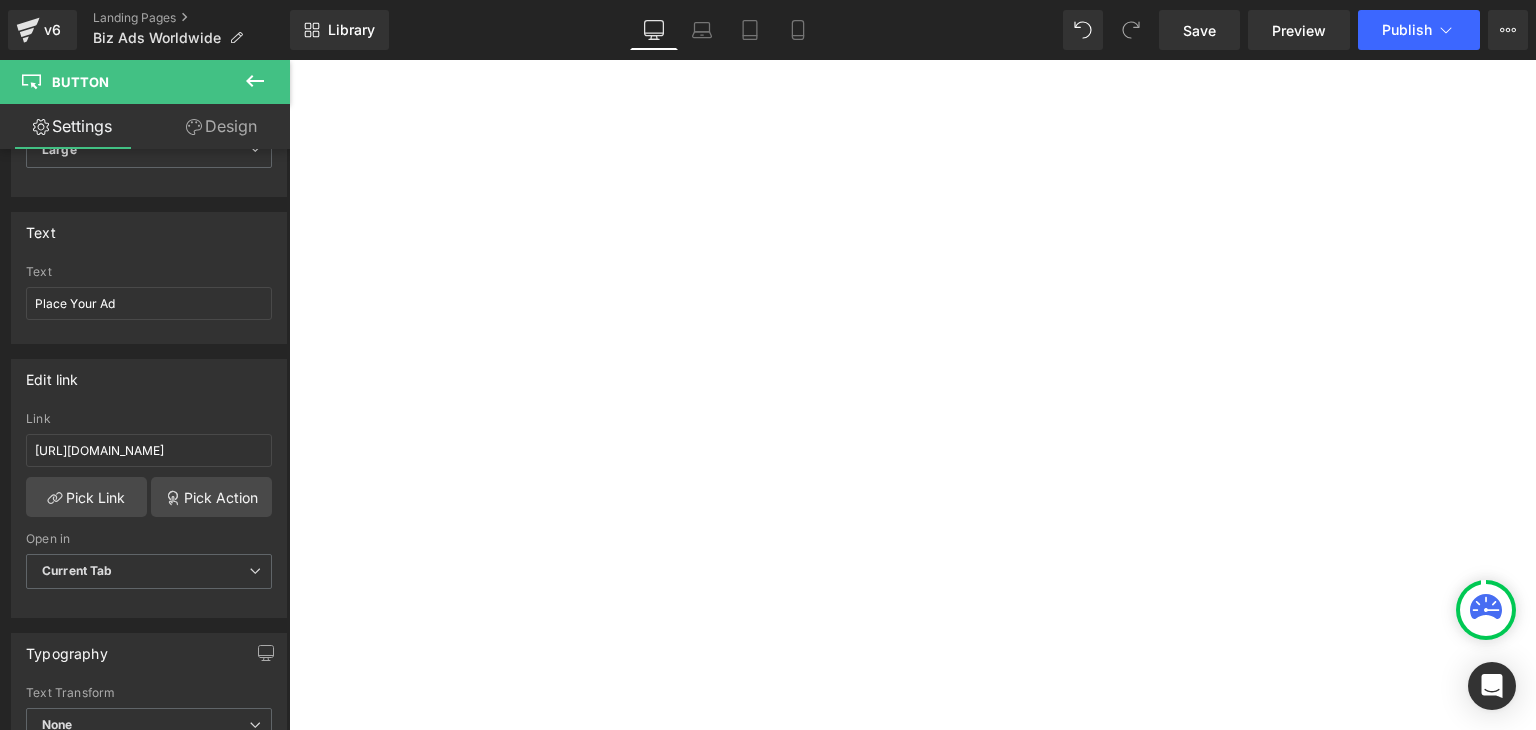 click on "Button" at bounding box center [289, 60] 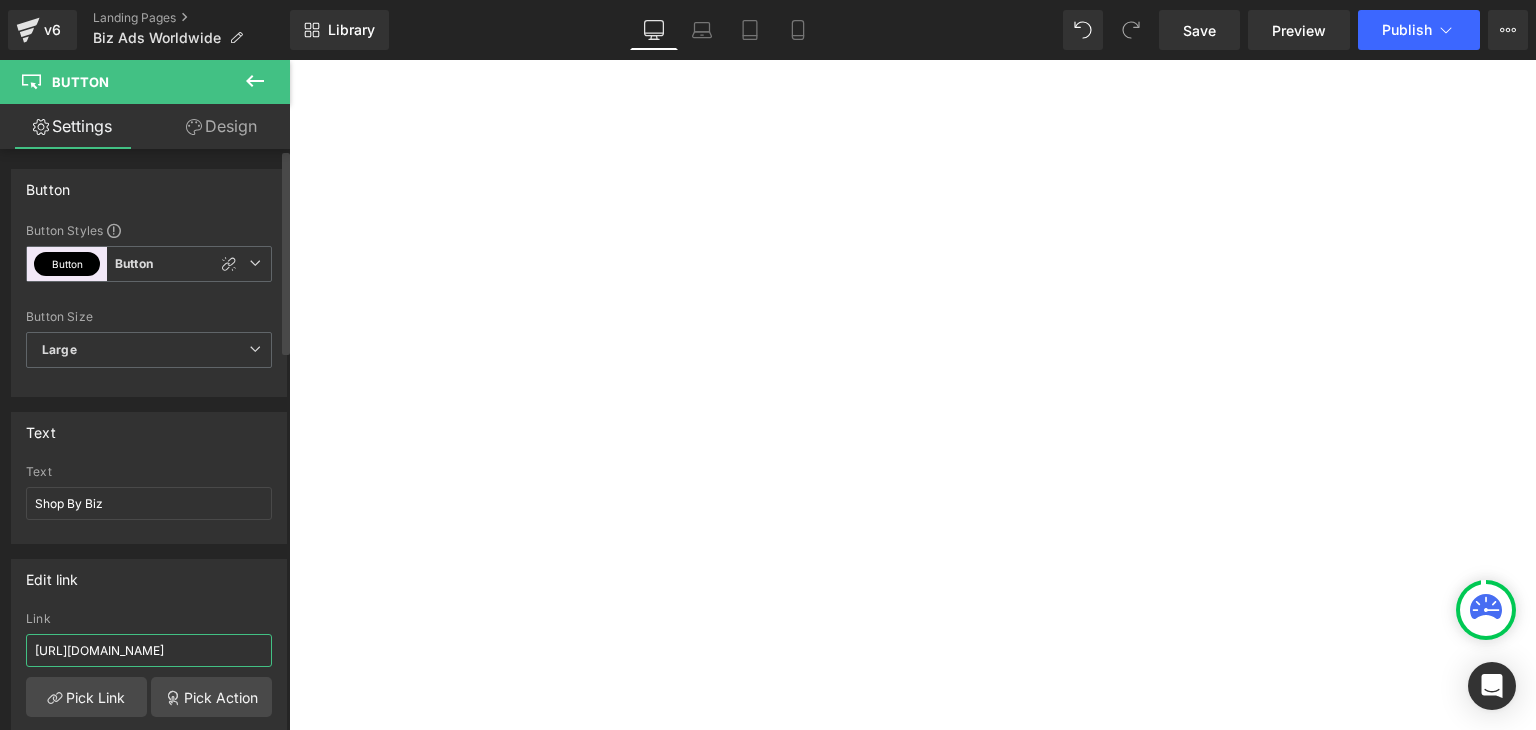 scroll, scrollTop: 0, scrollLeft: 43, axis: horizontal 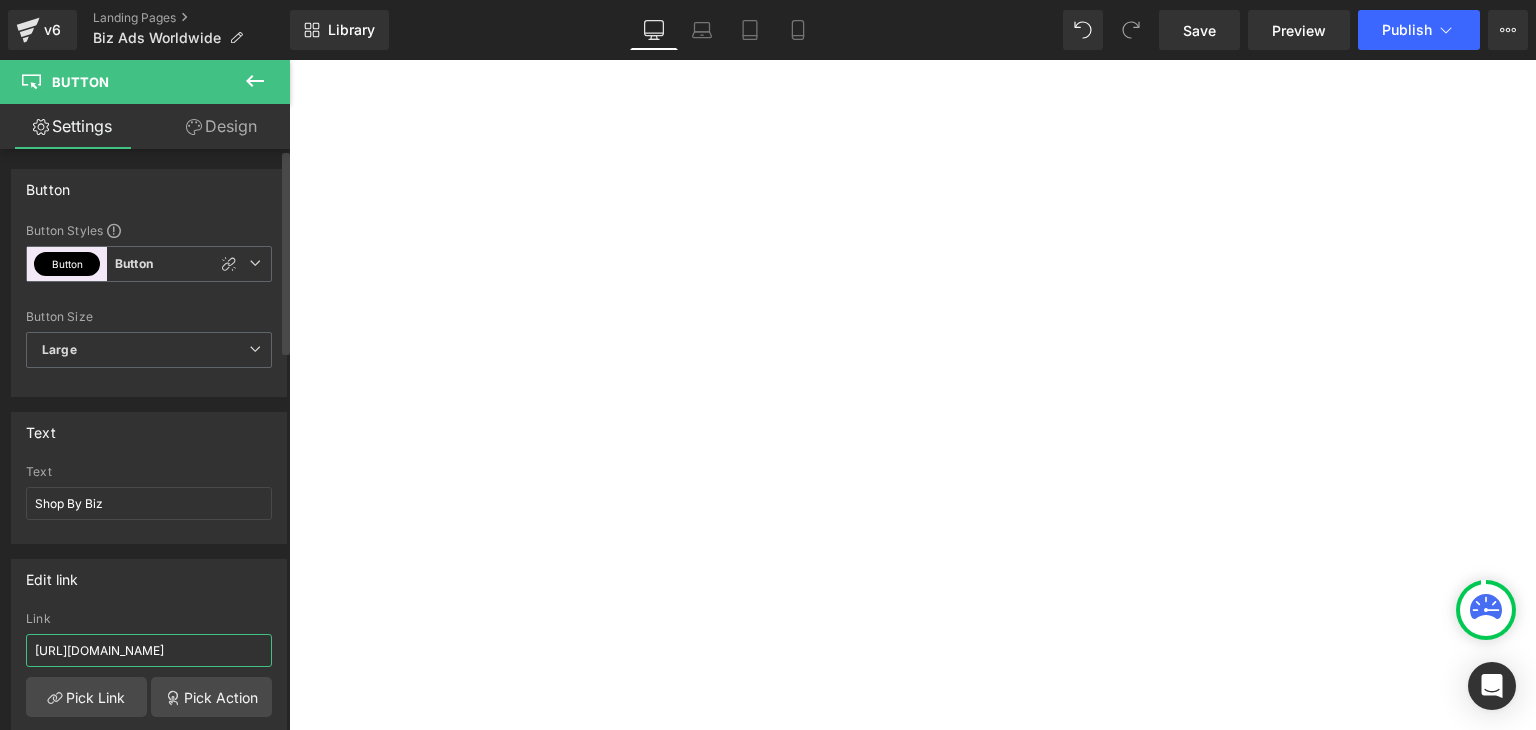 drag, startPoint x: 238, startPoint y: 652, endPoint x: 260, endPoint y: 652, distance: 22 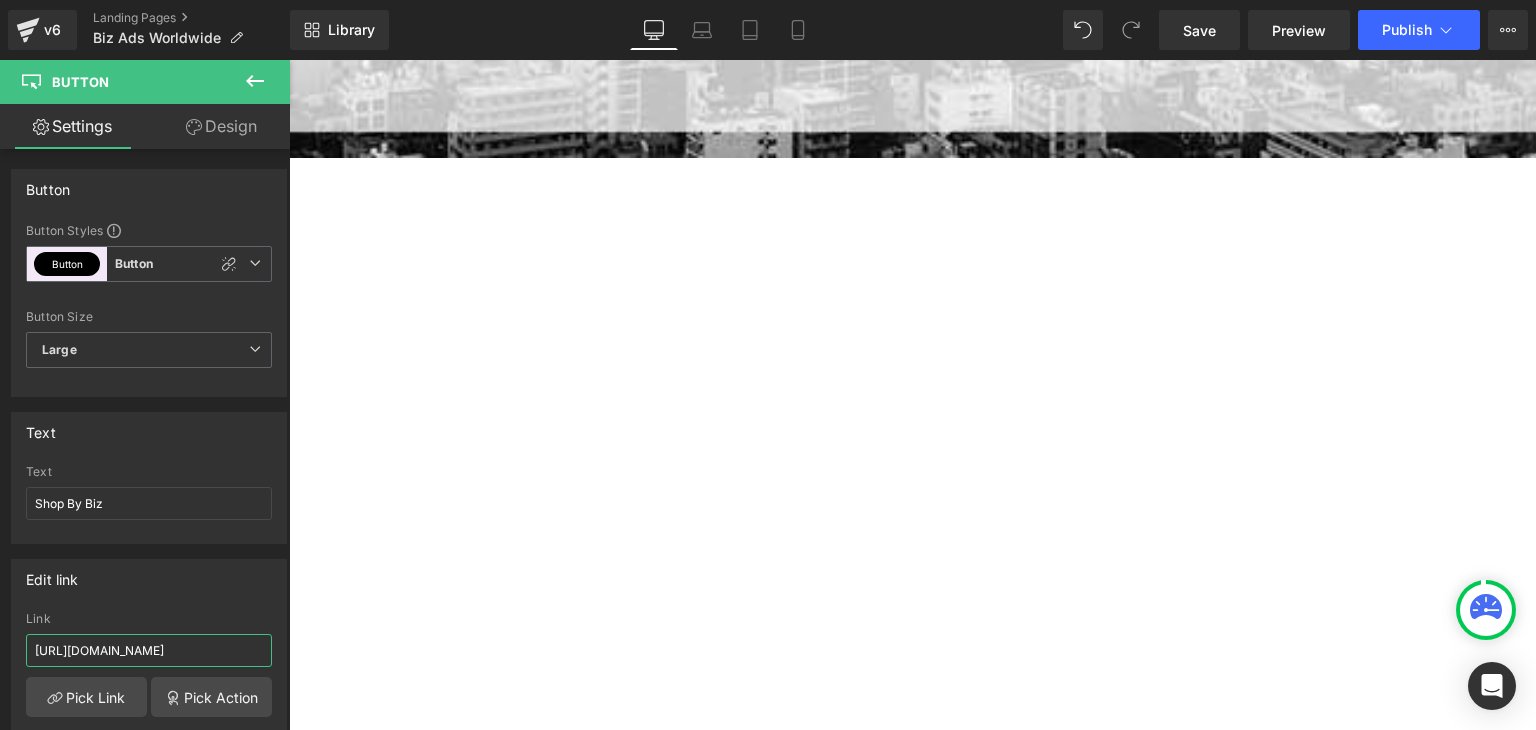 scroll, scrollTop: 520, scrollLeft: 0, axis: vertical 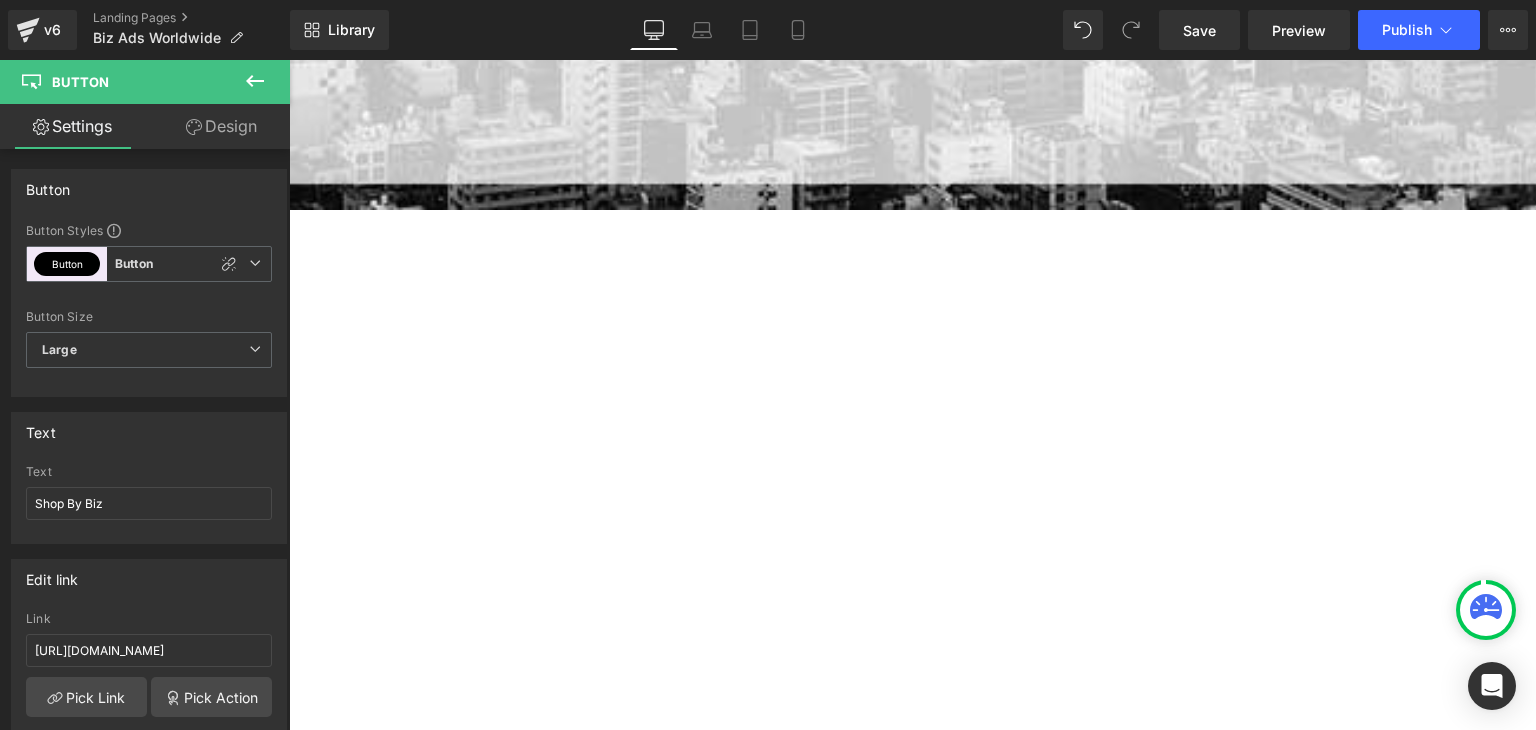 click on "Button" at bounding box center (289, 60) 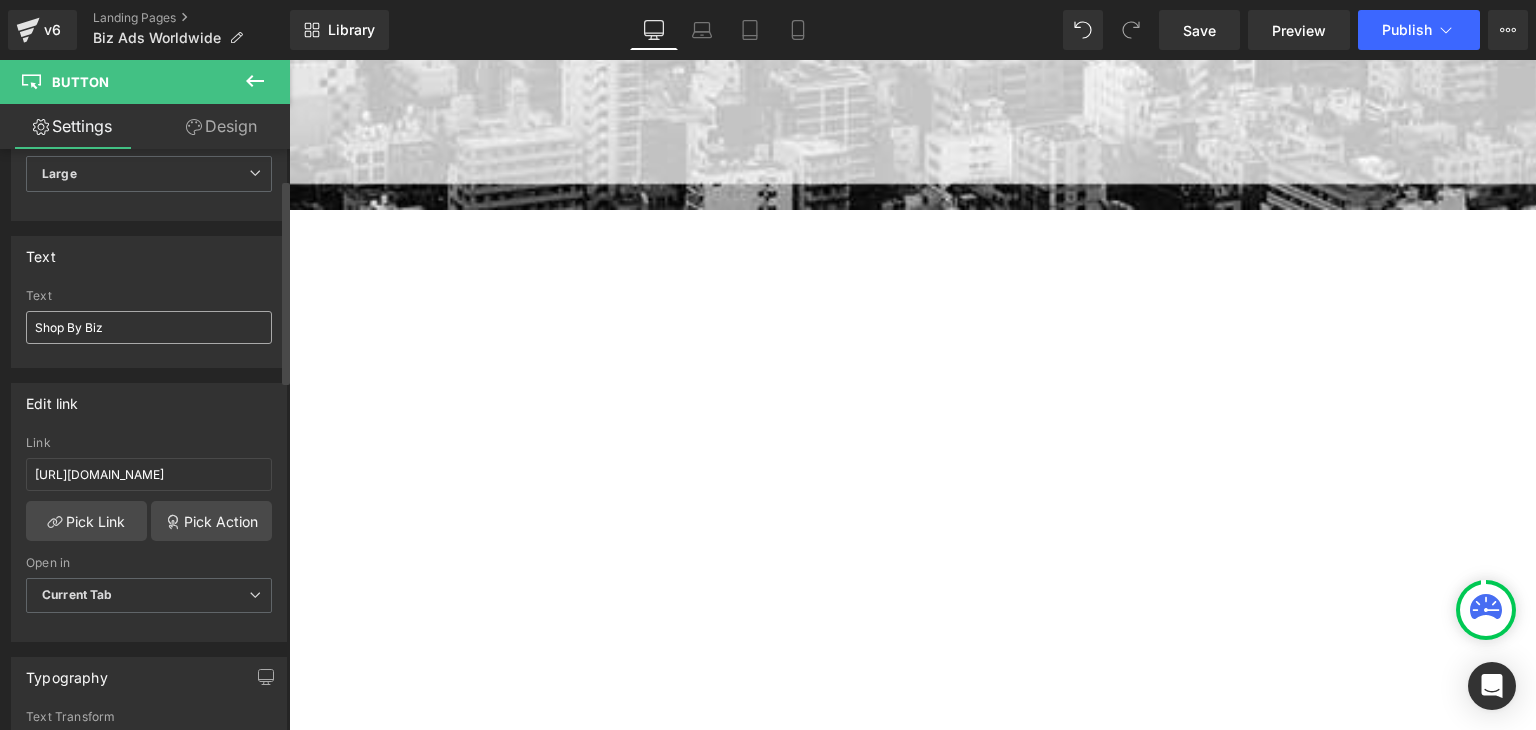 scroll, scrollTop: 200, scrollLeft: 0, axis: vertical 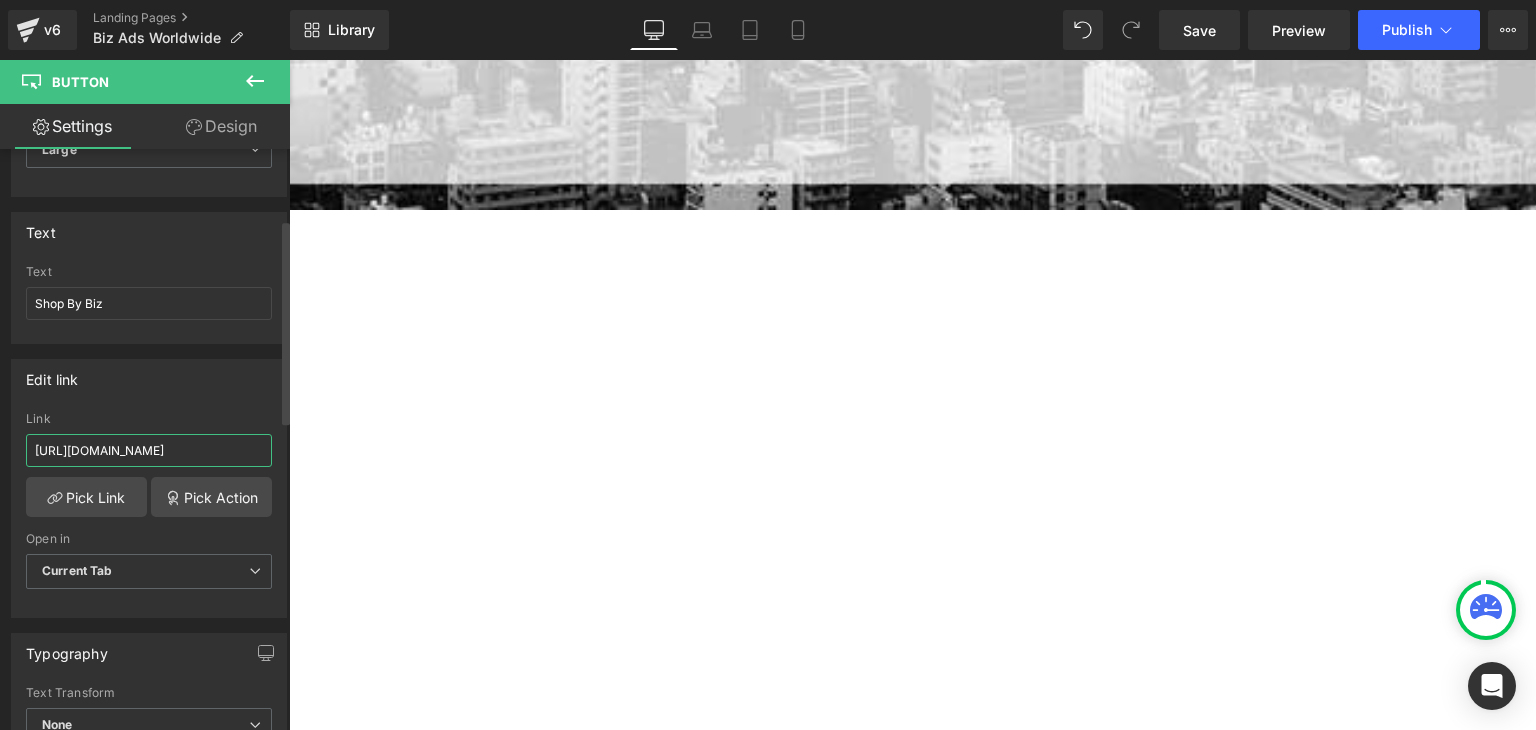 drag, startPoint x: 231, startPoint y: 449, endPoint x: 265, endPoint y: 449, distance: 34 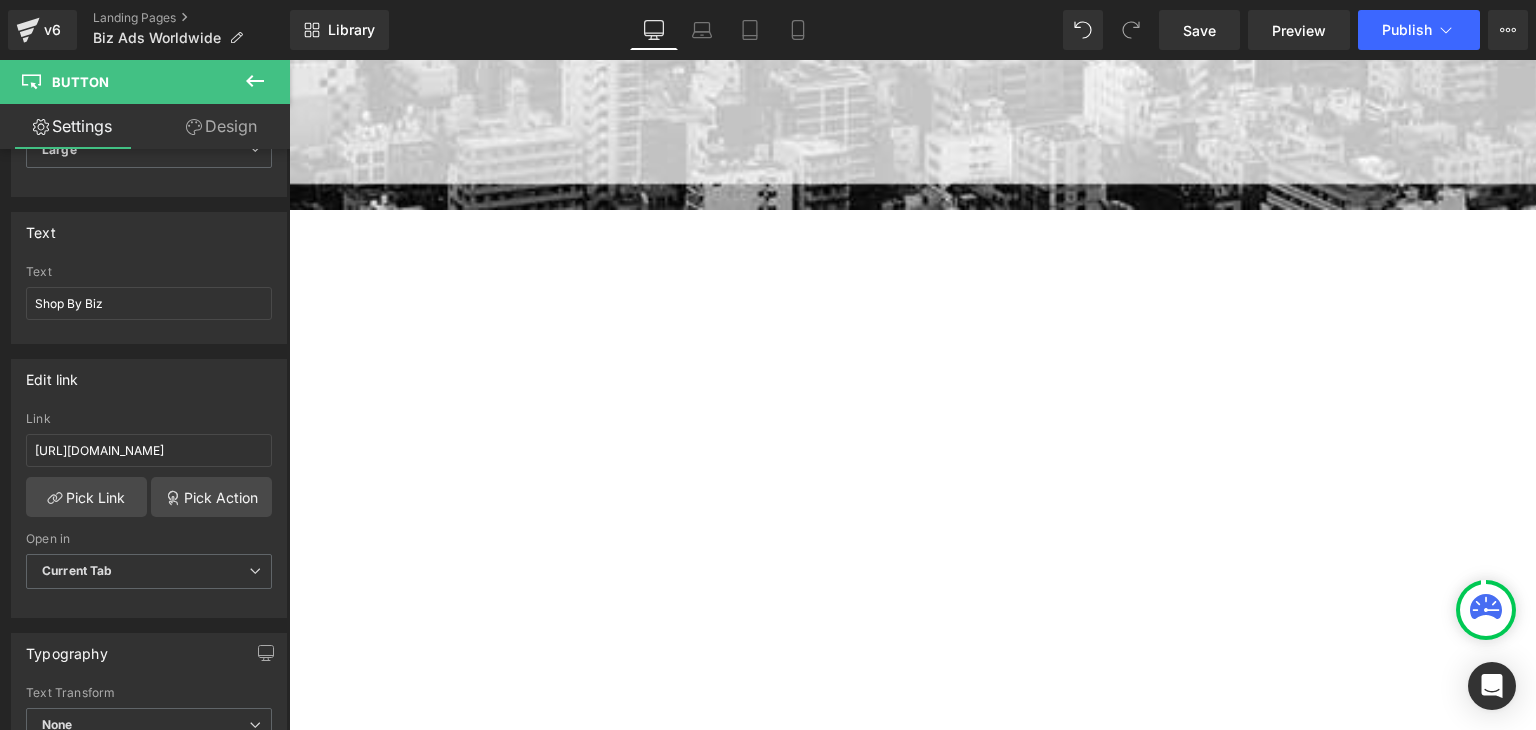 click on "Button" at bounding box center (289, 60) 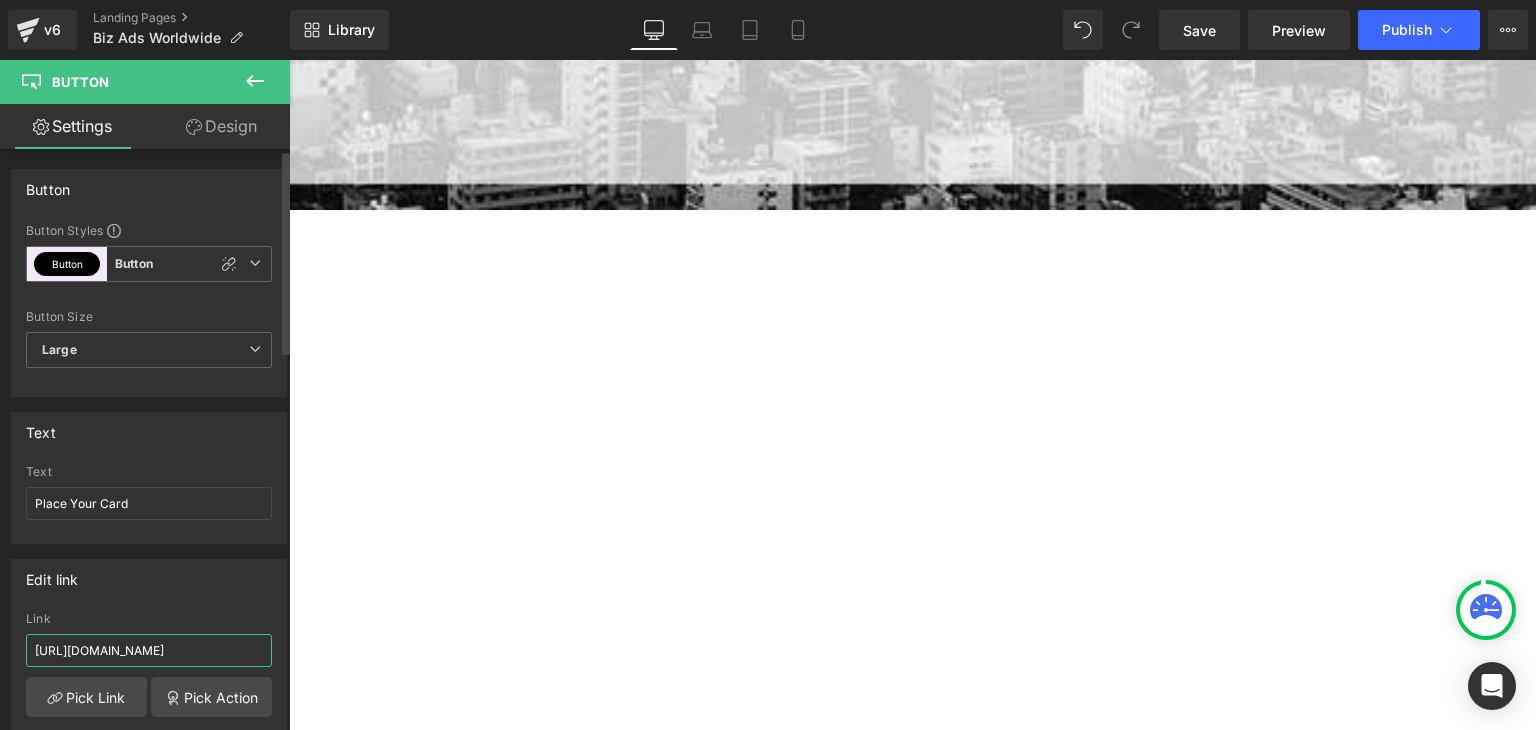 drag, startPoint x: 160, startPoint y: 647, endPoint x: 264, endPoint y: 640, distance: 104.23531 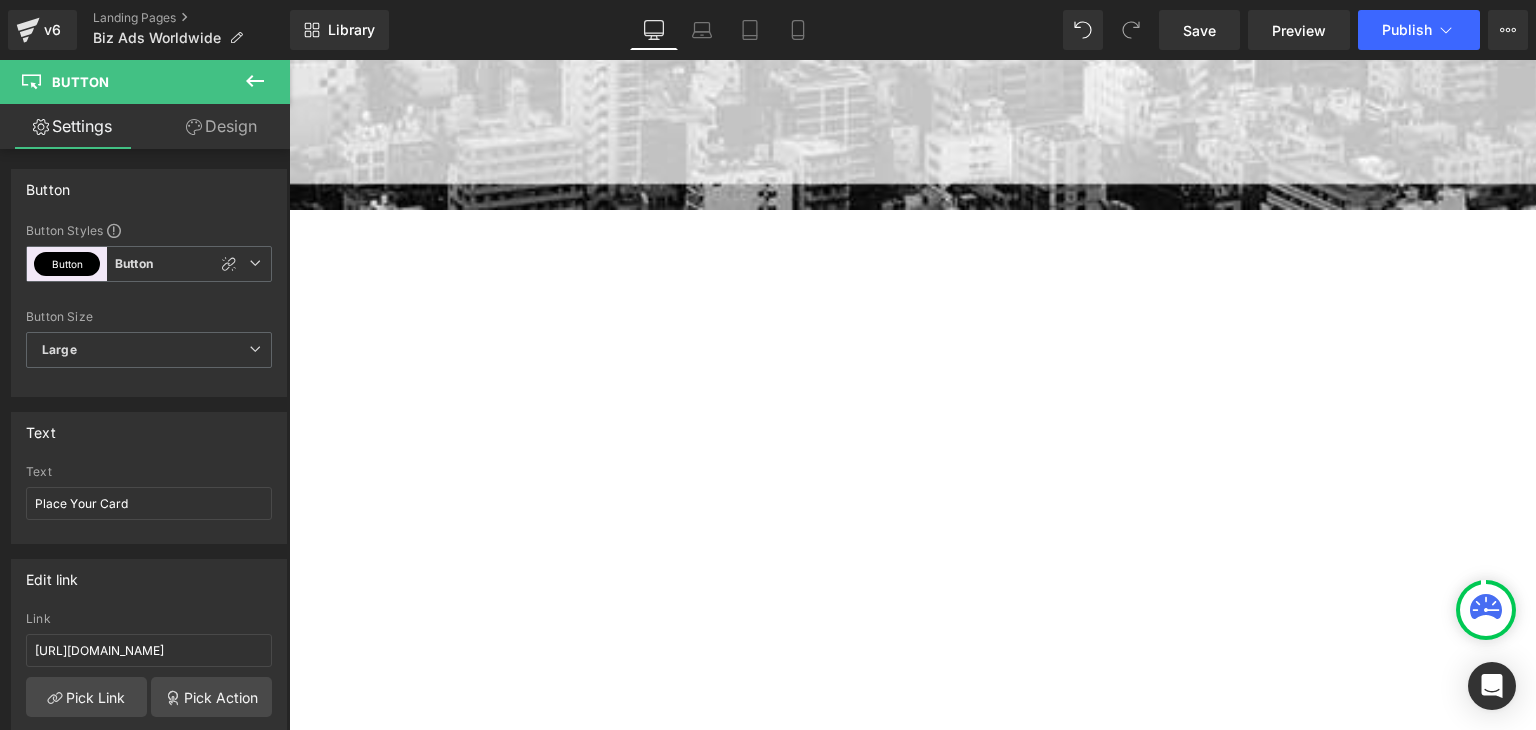 click 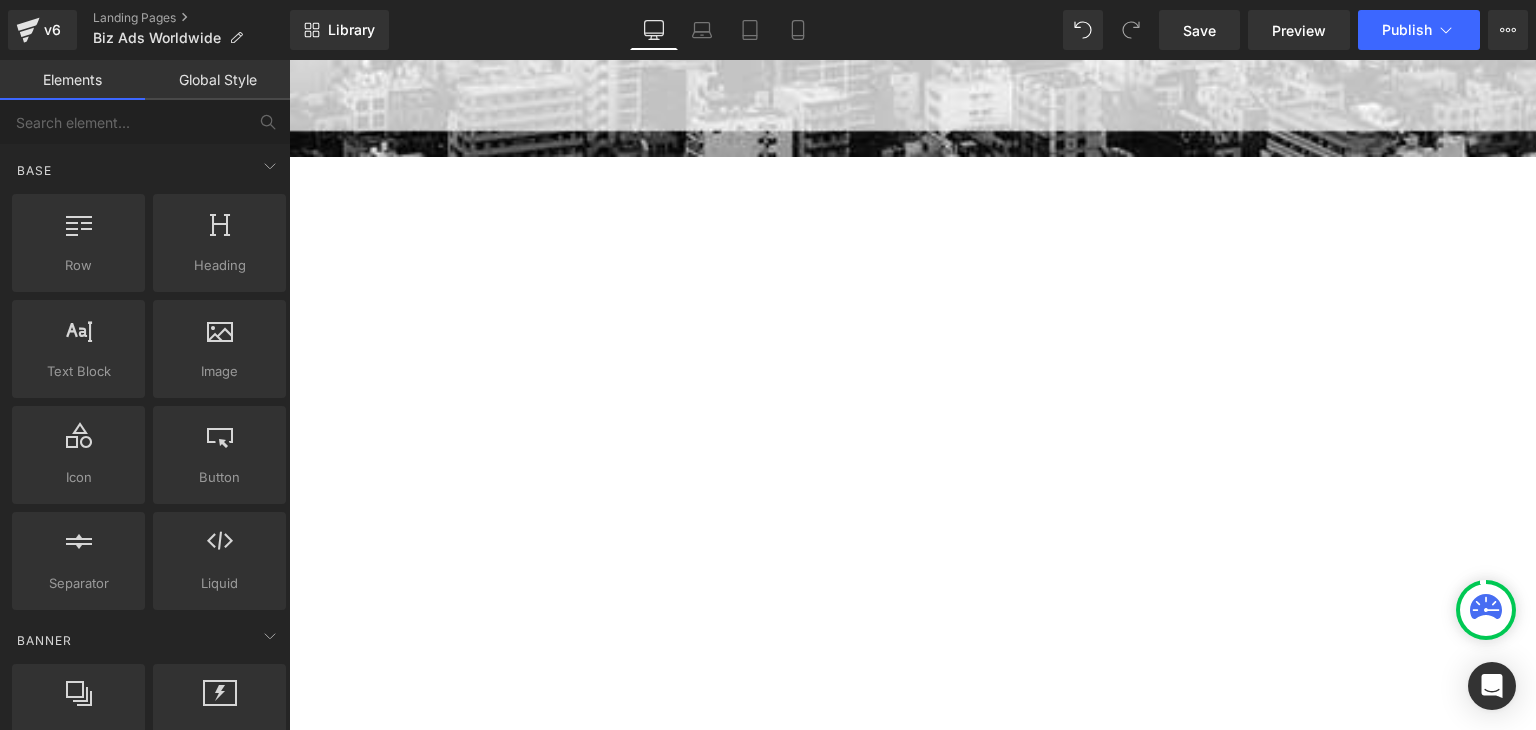 scroll, scrollTop: 720, scrollLeft: 0, axis: vertical 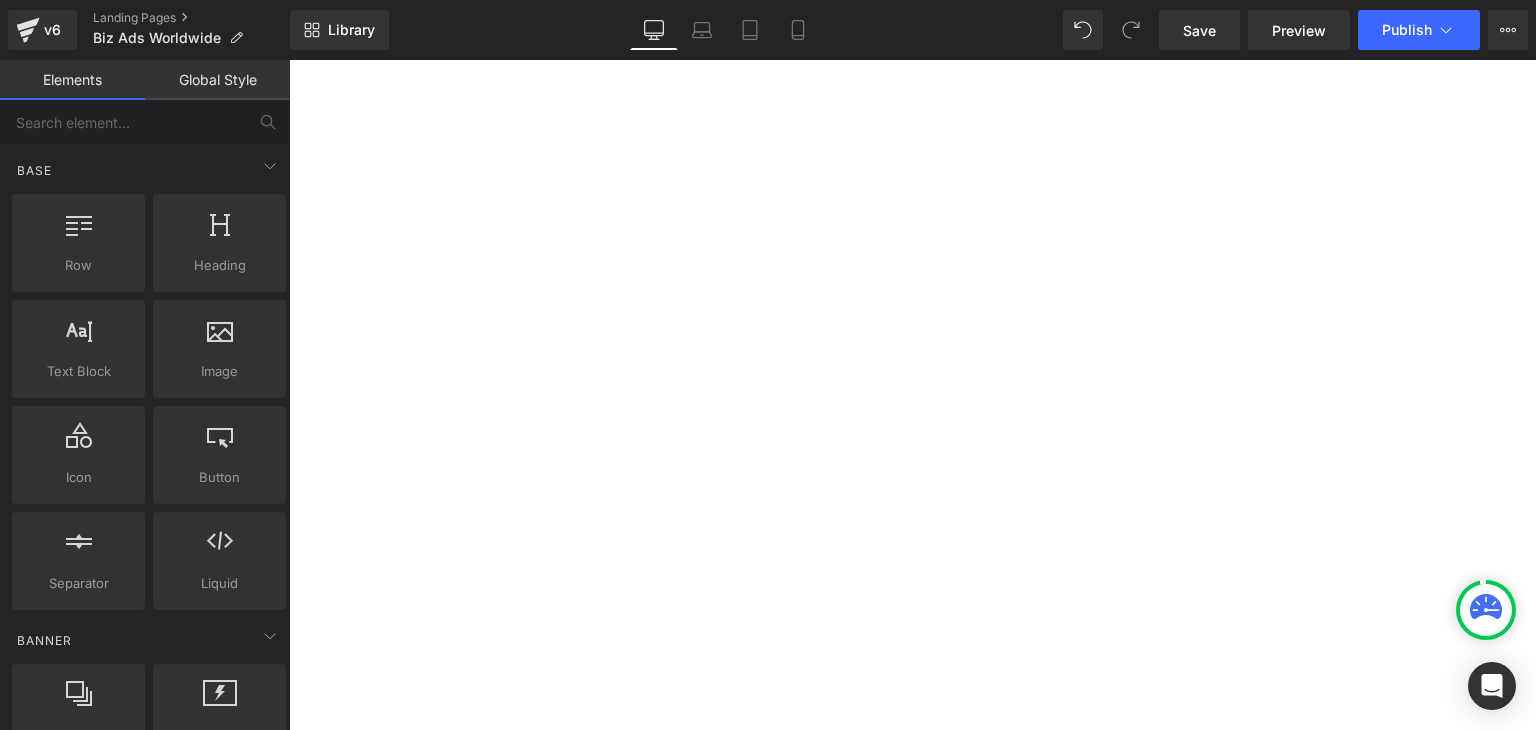 click on "Liquid" at bounding box center [-2829, 1690] 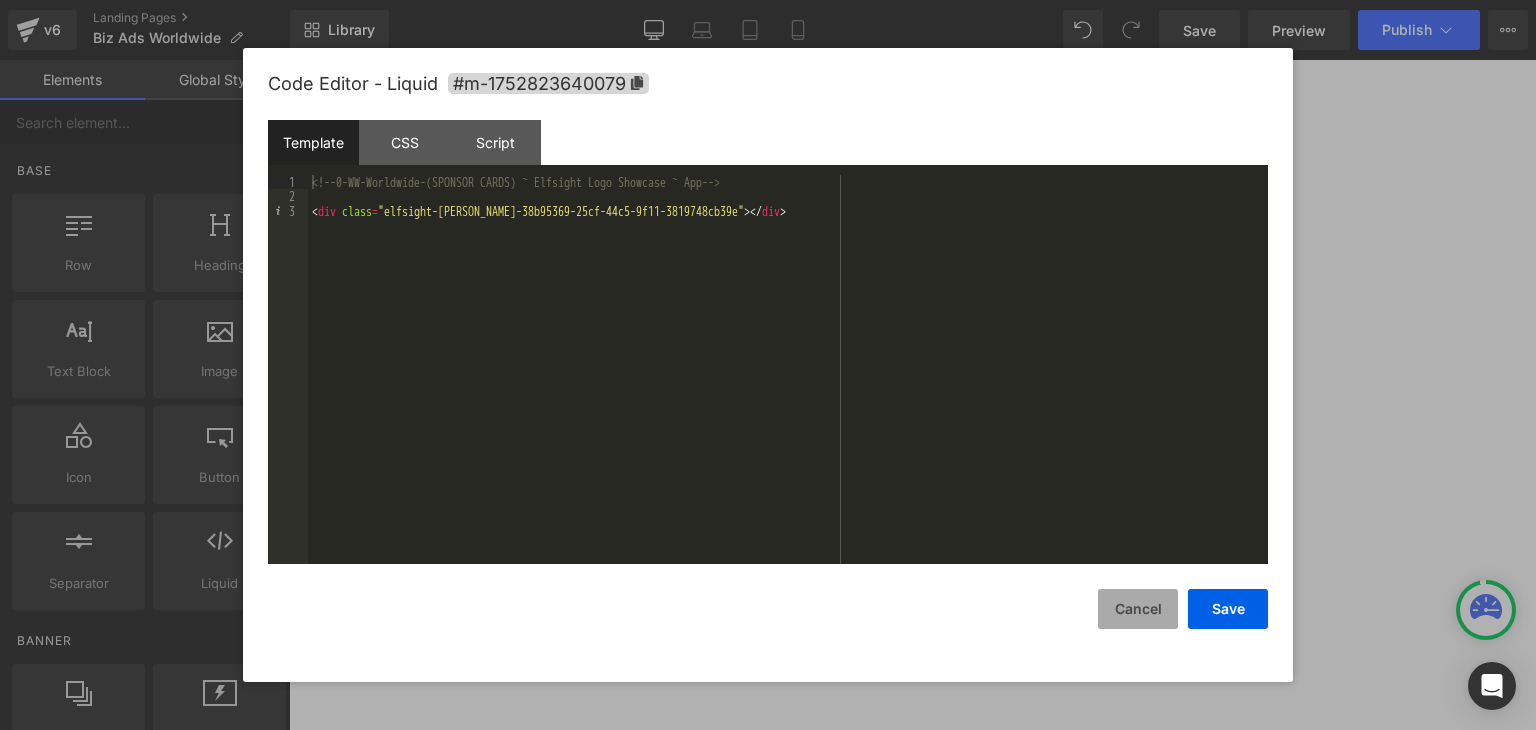 click on "Cancel" at bounding box center (1138, 609) 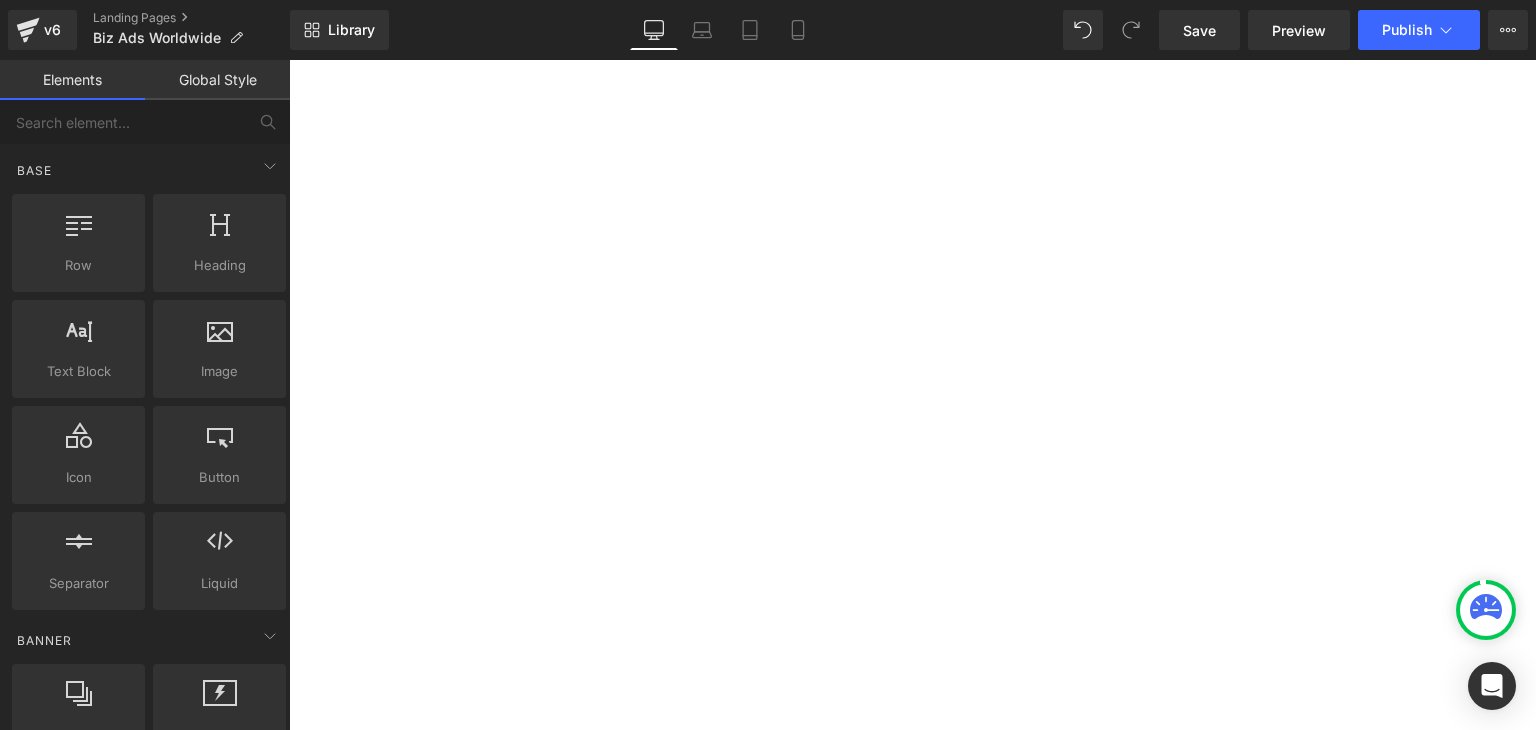 scroll, scrollTop: 1220, scrollLeft: 0, axis: vertical 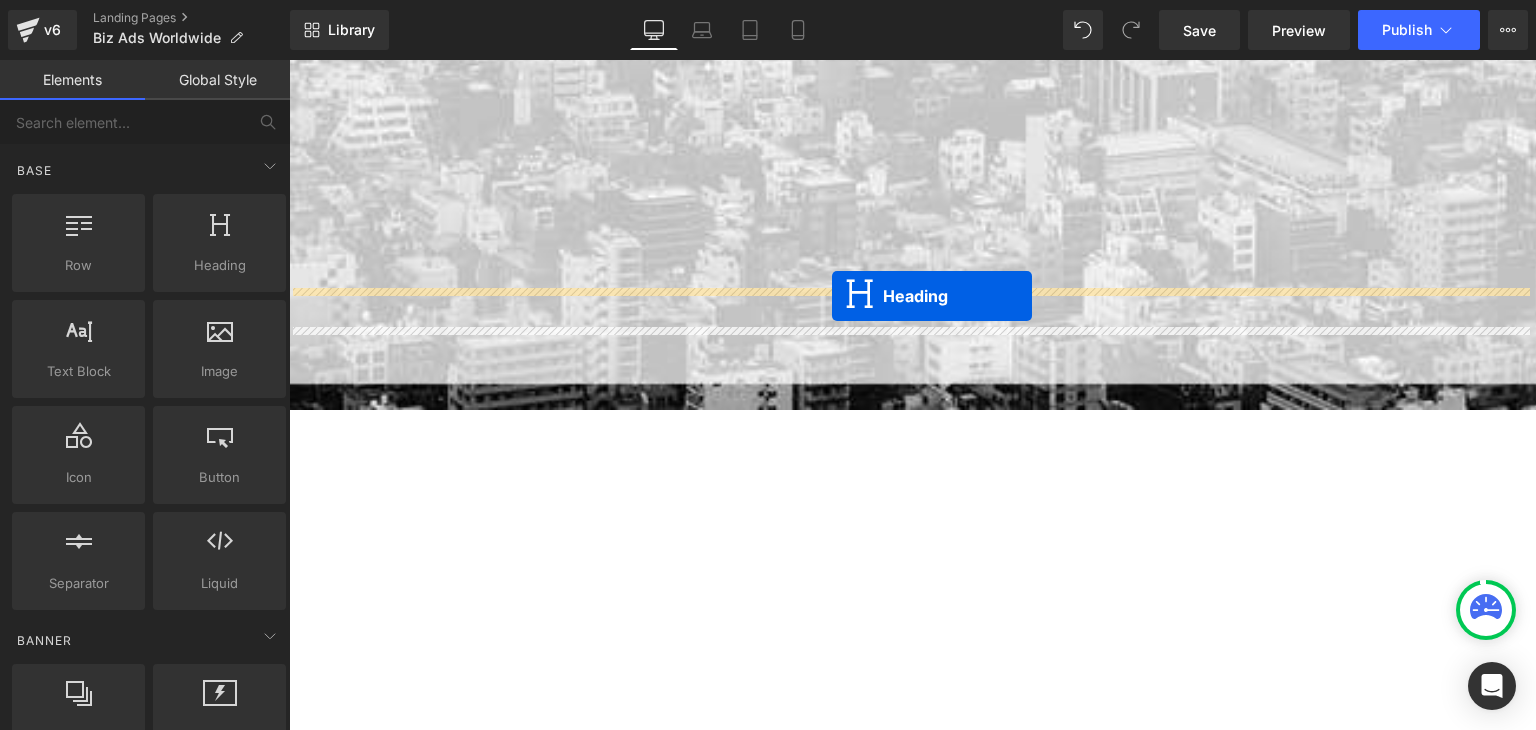 drag, startPoint x: 852, startPoint y: 309, endPoint x: 832, endPoint y: 296, distance: 23.853722 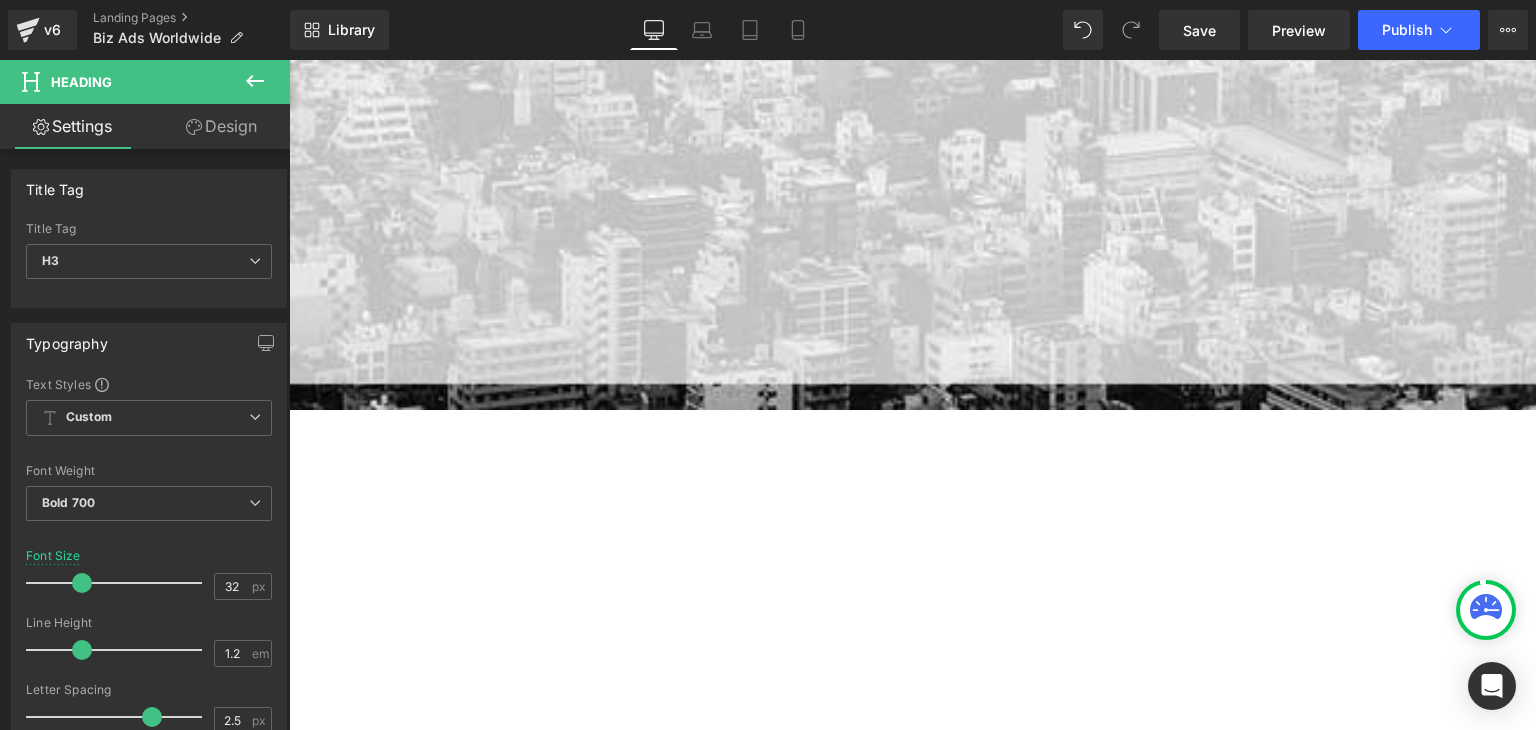 click at bounding box center [289, 60] 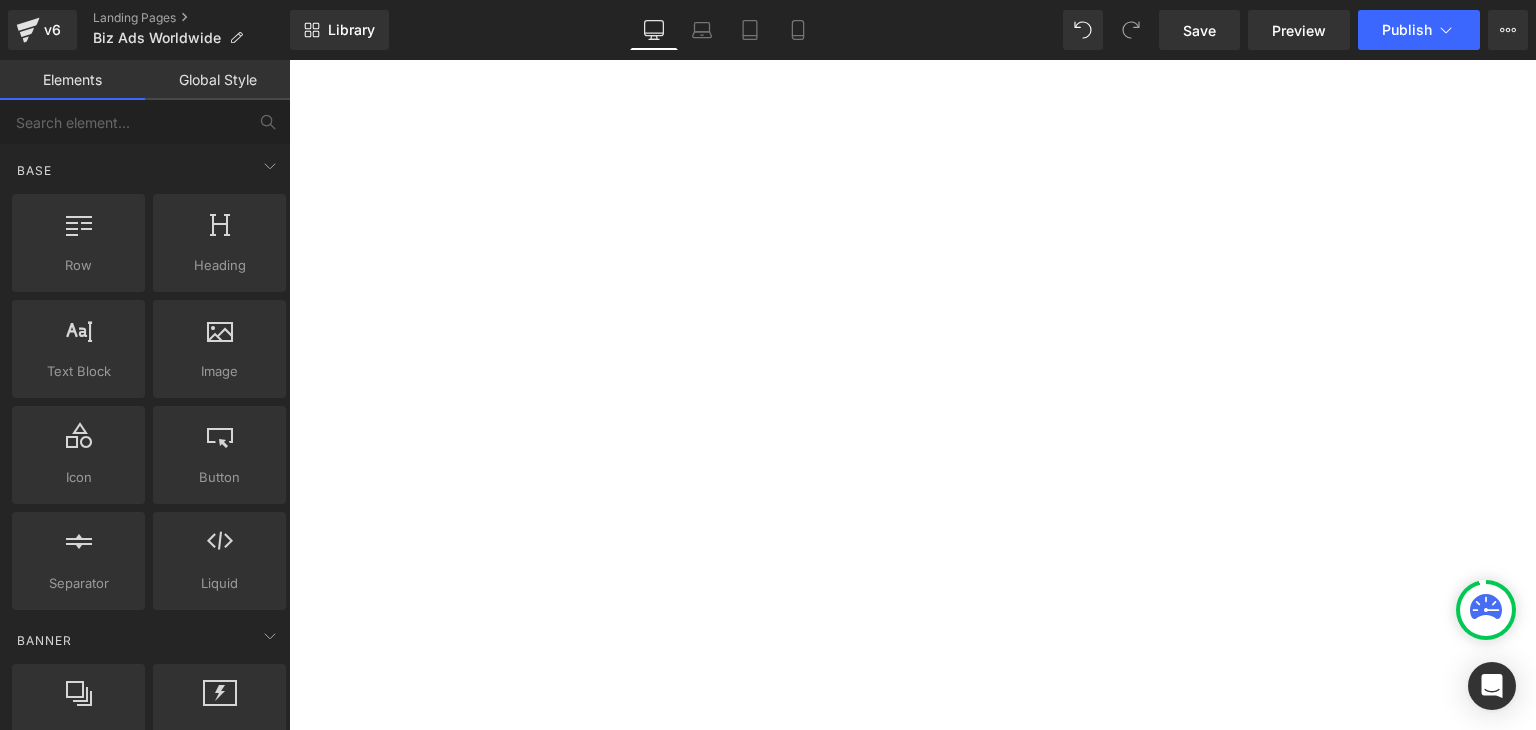 scroll, scrollTop: 1120, scrollLeft: 0, axis: vertical 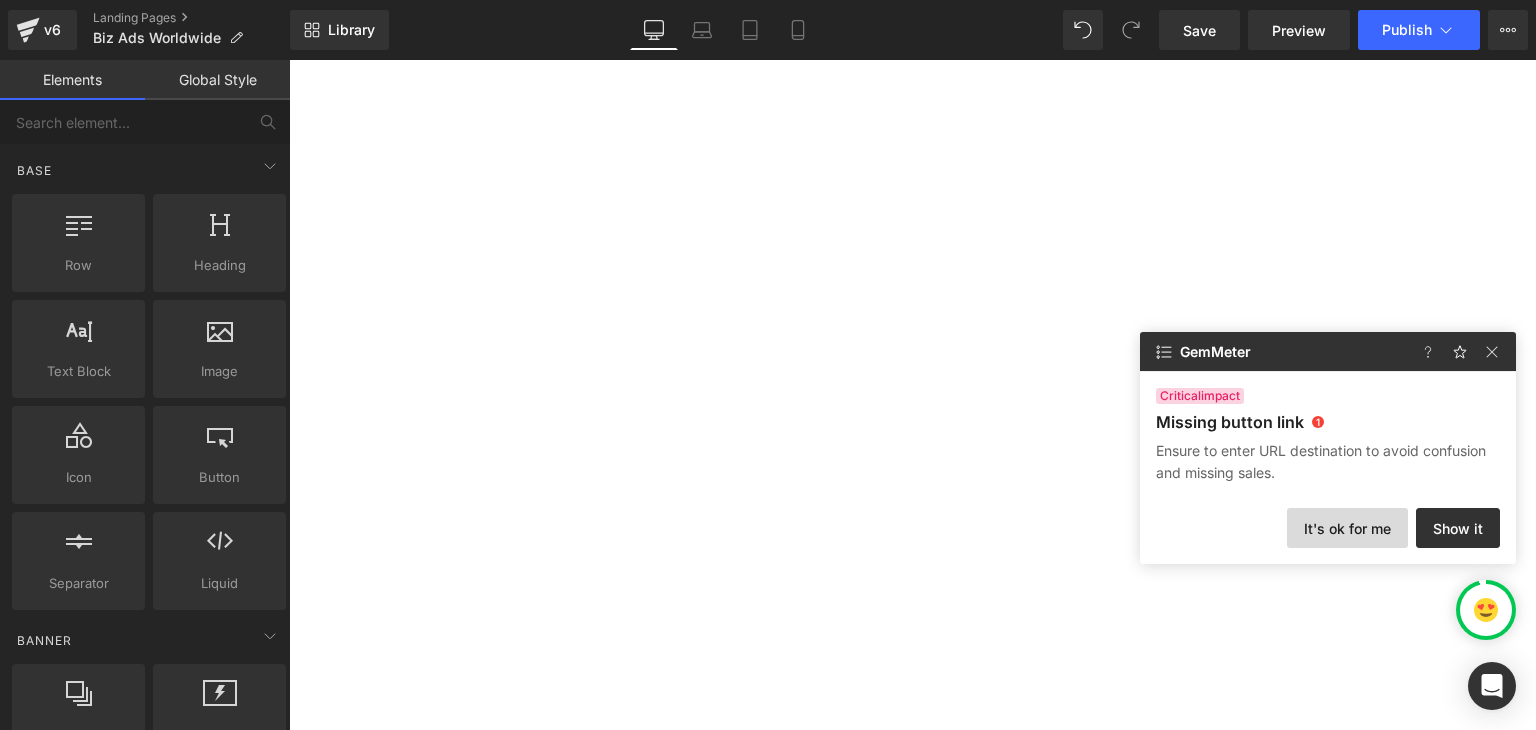 click on "It's ok for me" at bounding box center [1347, 528] 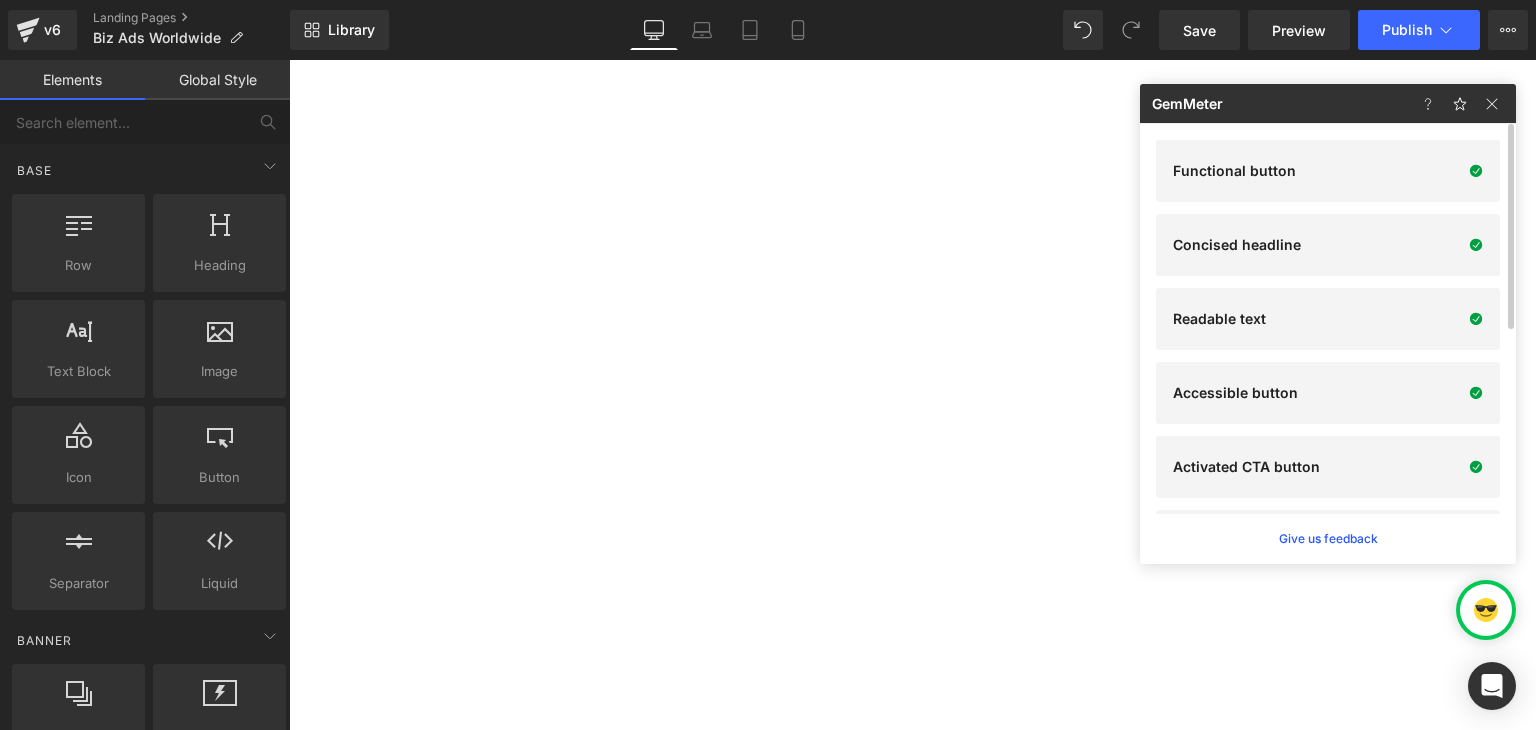 click on "Library Desktop Desktop Laptop Tablet Mobile Save Preview Publish Scheduled View Live Page View with current Template Save Template to Library Schedule Publish  Optimize  Publish Settings Shortcuts  Your page can’t be published   You've reached the maximum number of published pages on your plan  (0/0).  You need to upgrade your plan or unpublish all your pages to get 1 publish slot.   Unpublish pages   Upgrade plan" at bounding box center (913, 30) 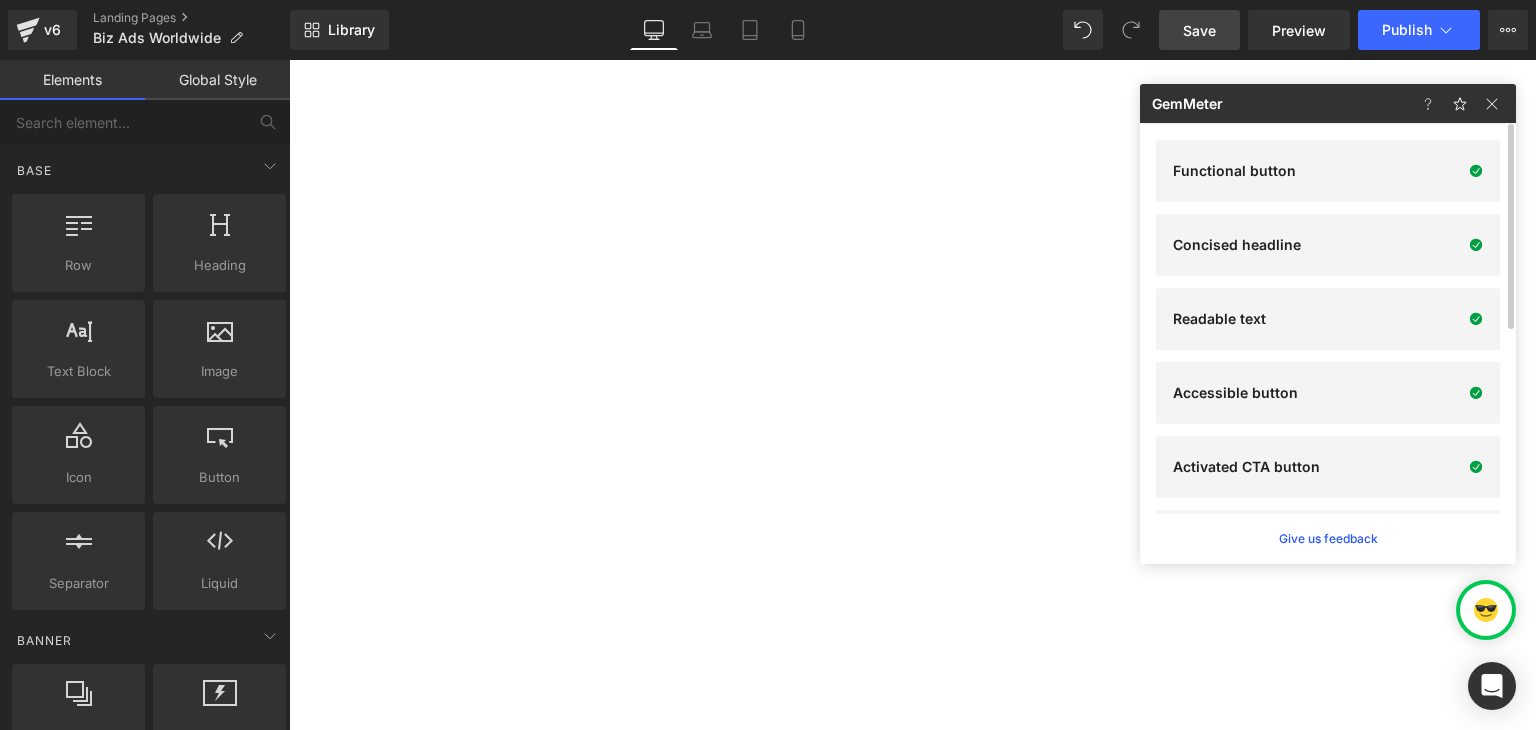 click on "Save" at bounding box center [1199, 30] 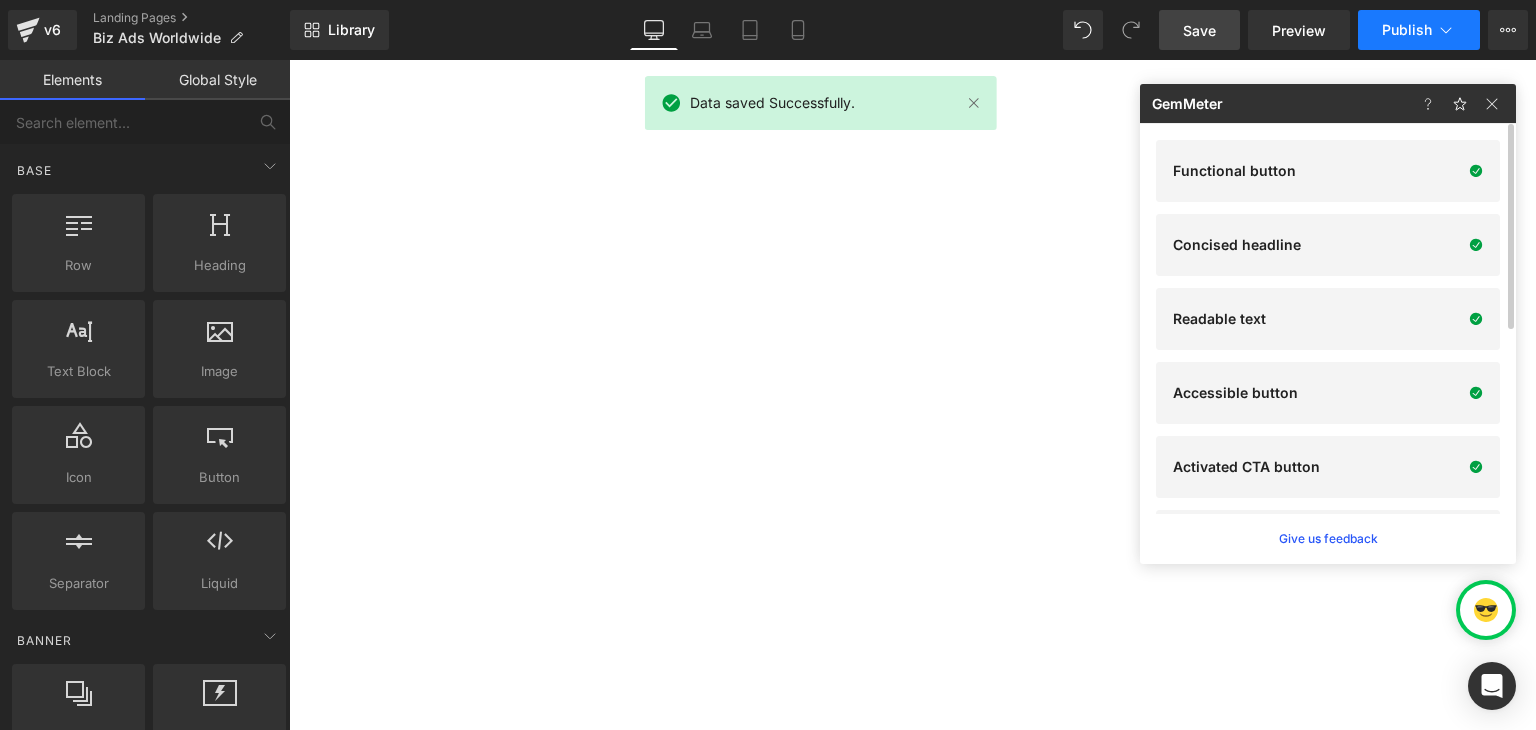 click 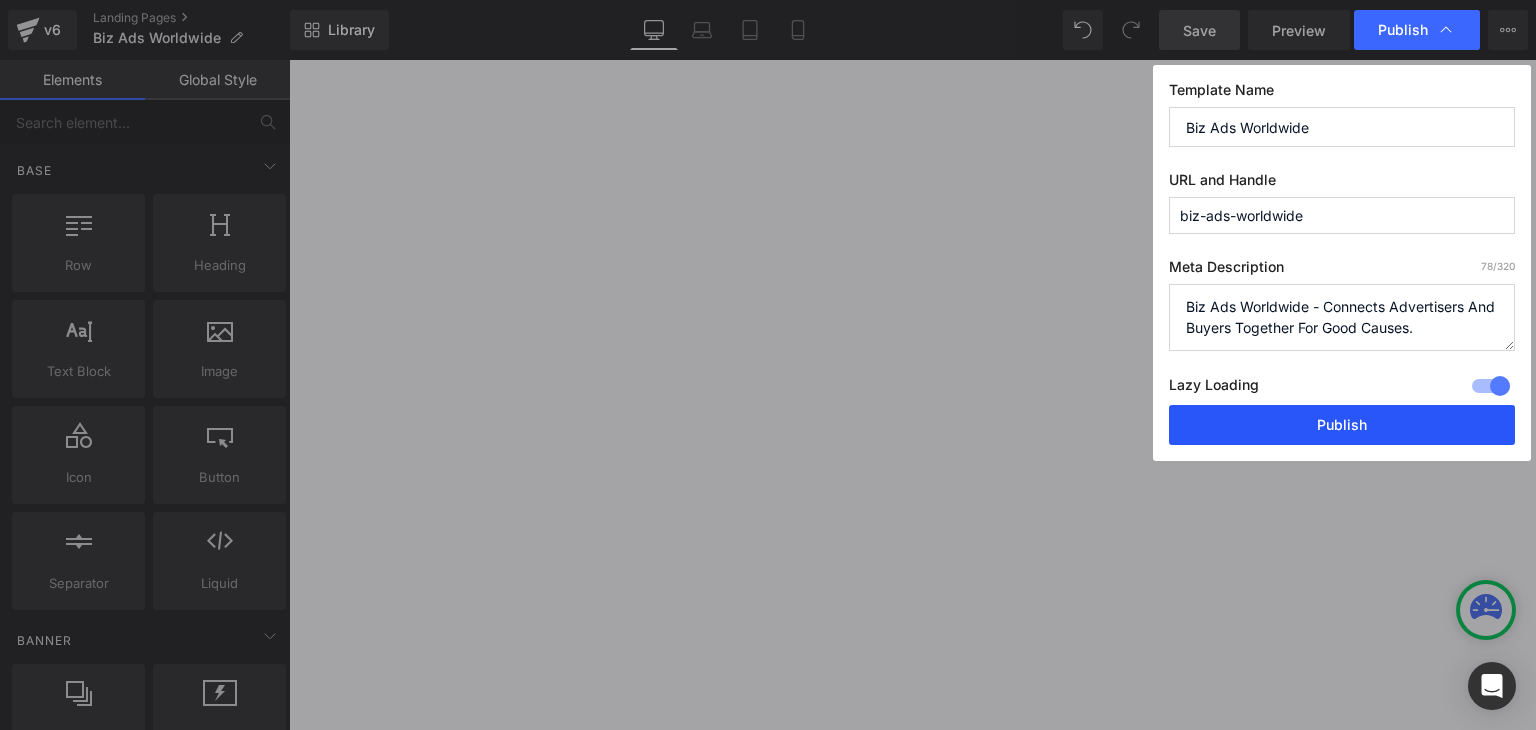 click on "Publish" at bounding box center [1342, 425] 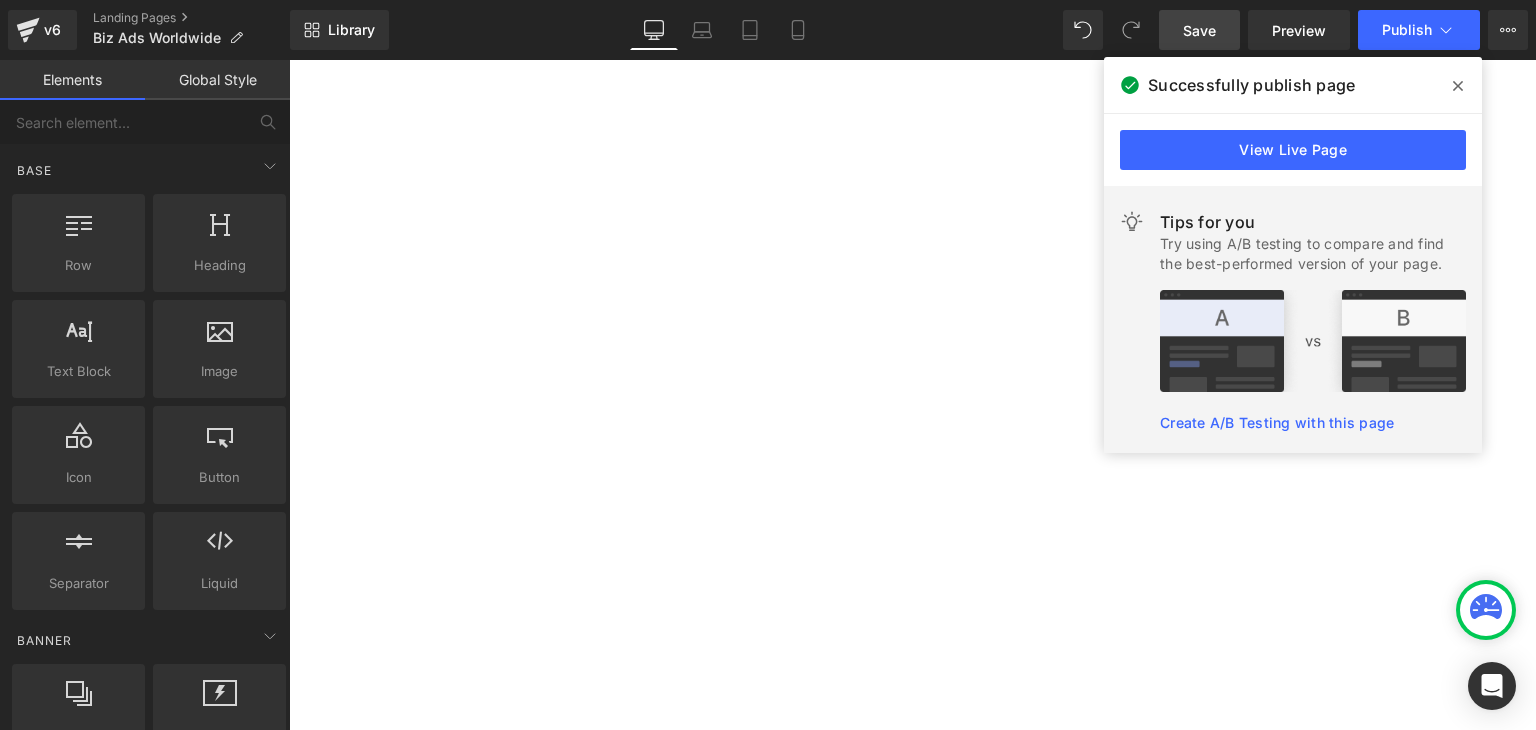 click at bounding box center (1458, 86) 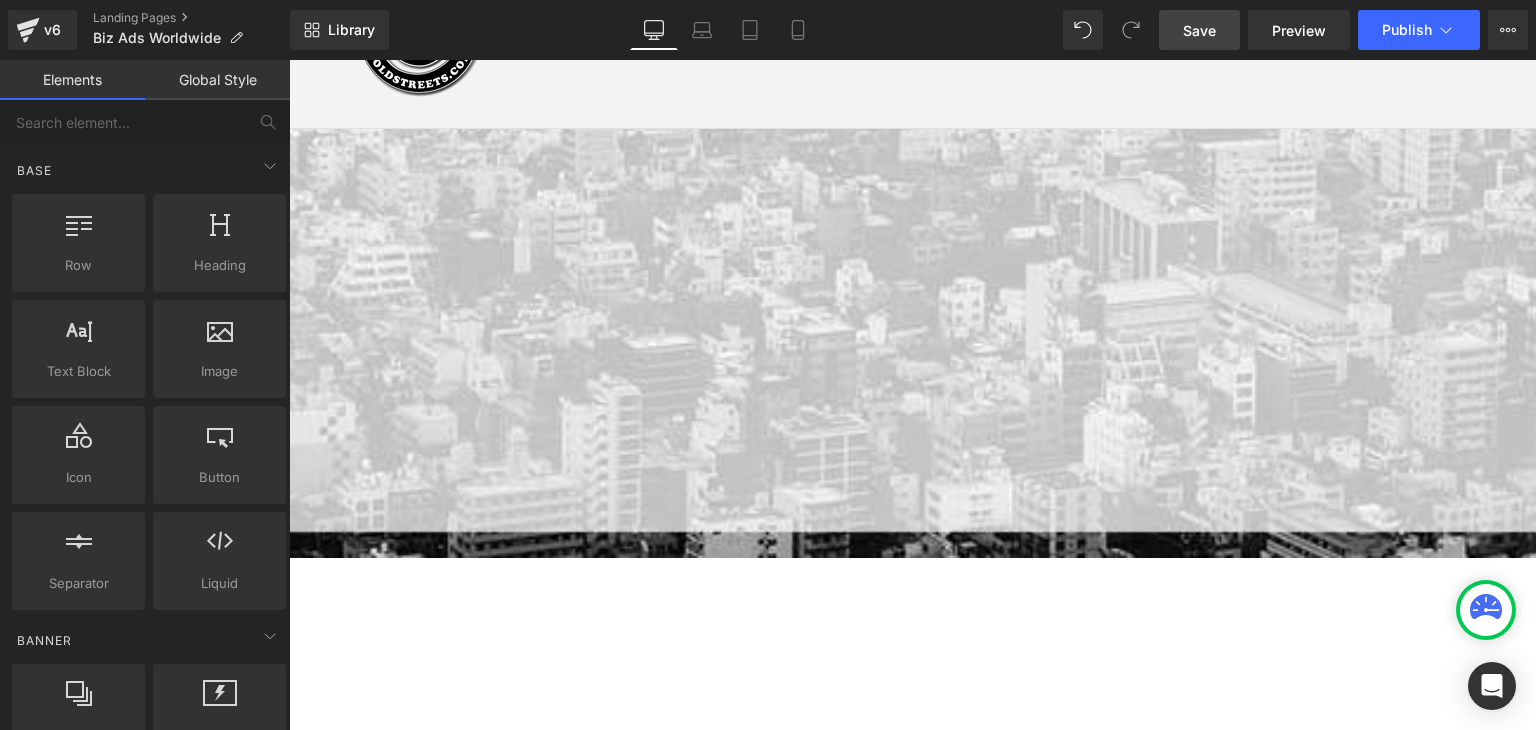 scroll, scrollTop: 120, scrollLeft: 0, axis: vertical 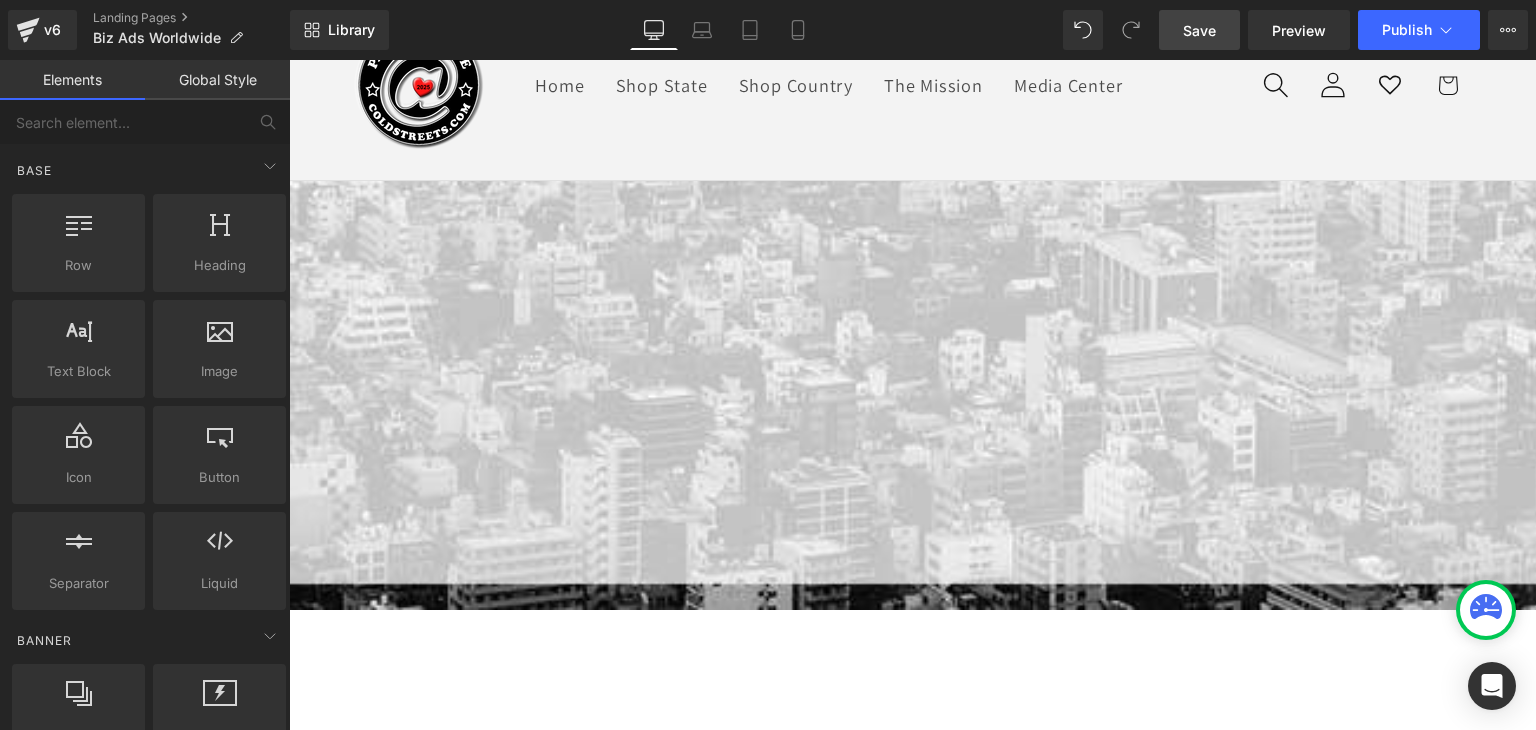 click on "Button" at bounding box center (289, 60) 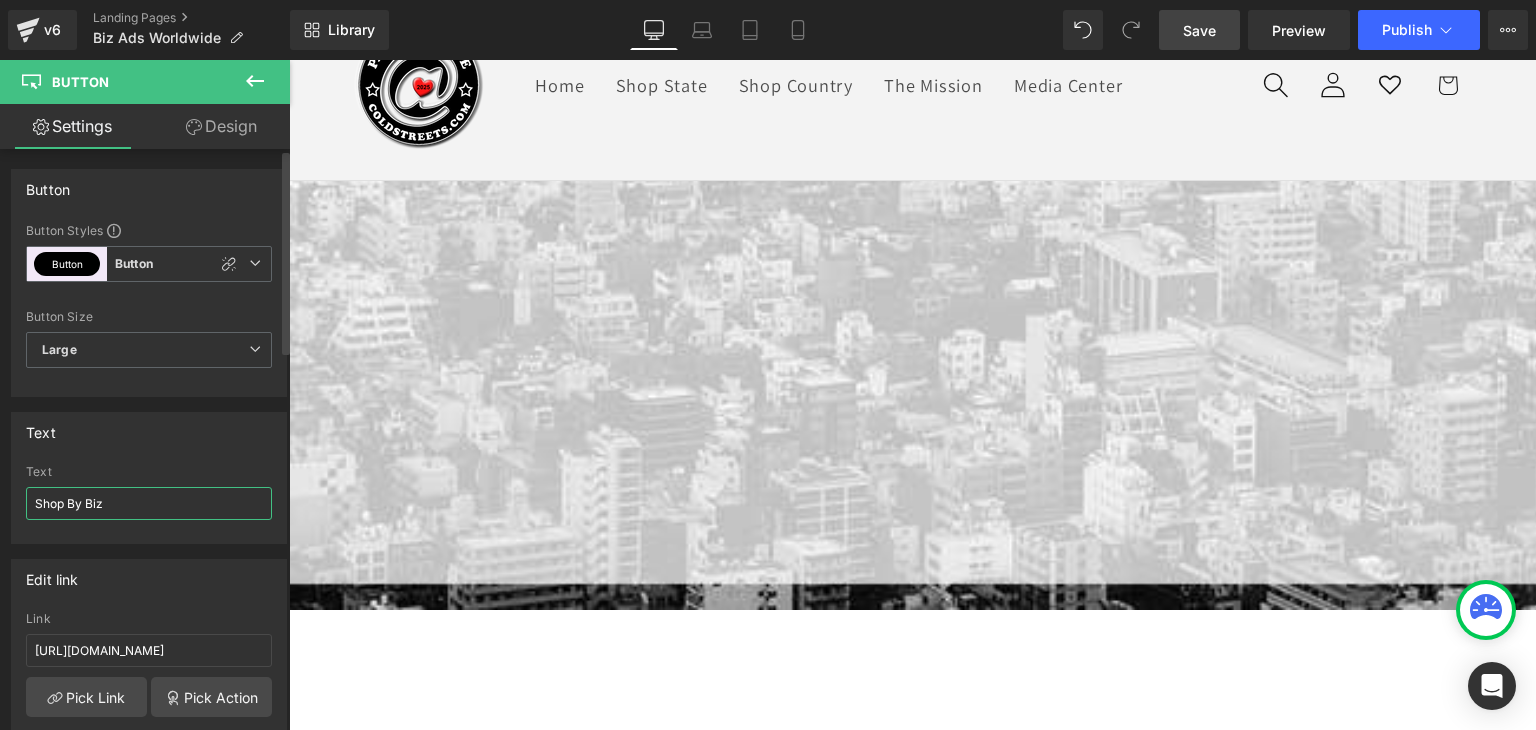 click on "Shop By Biz" at bounding box center [149, 503] 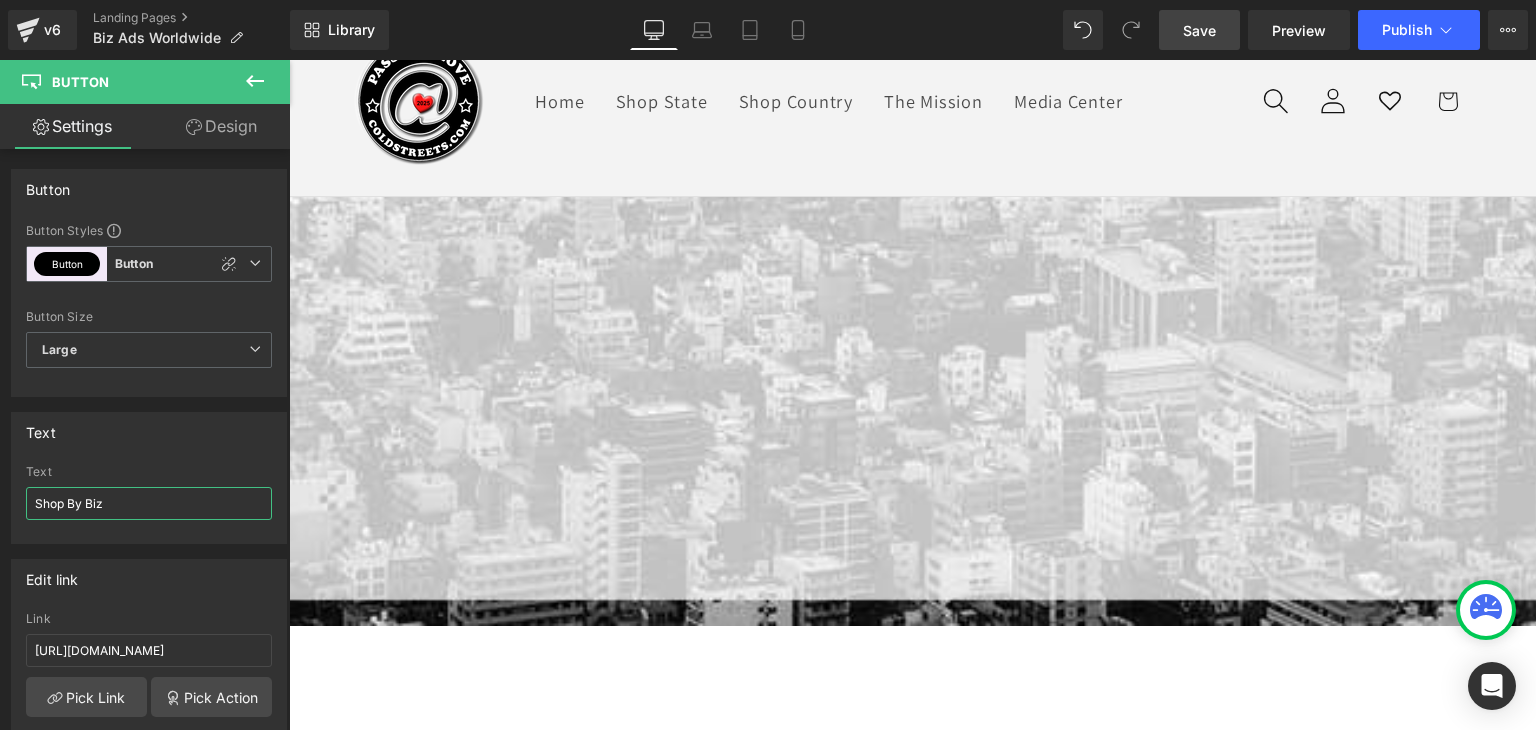scroll, scrollTop: 100, scrollLeft: 0, axis: vertical 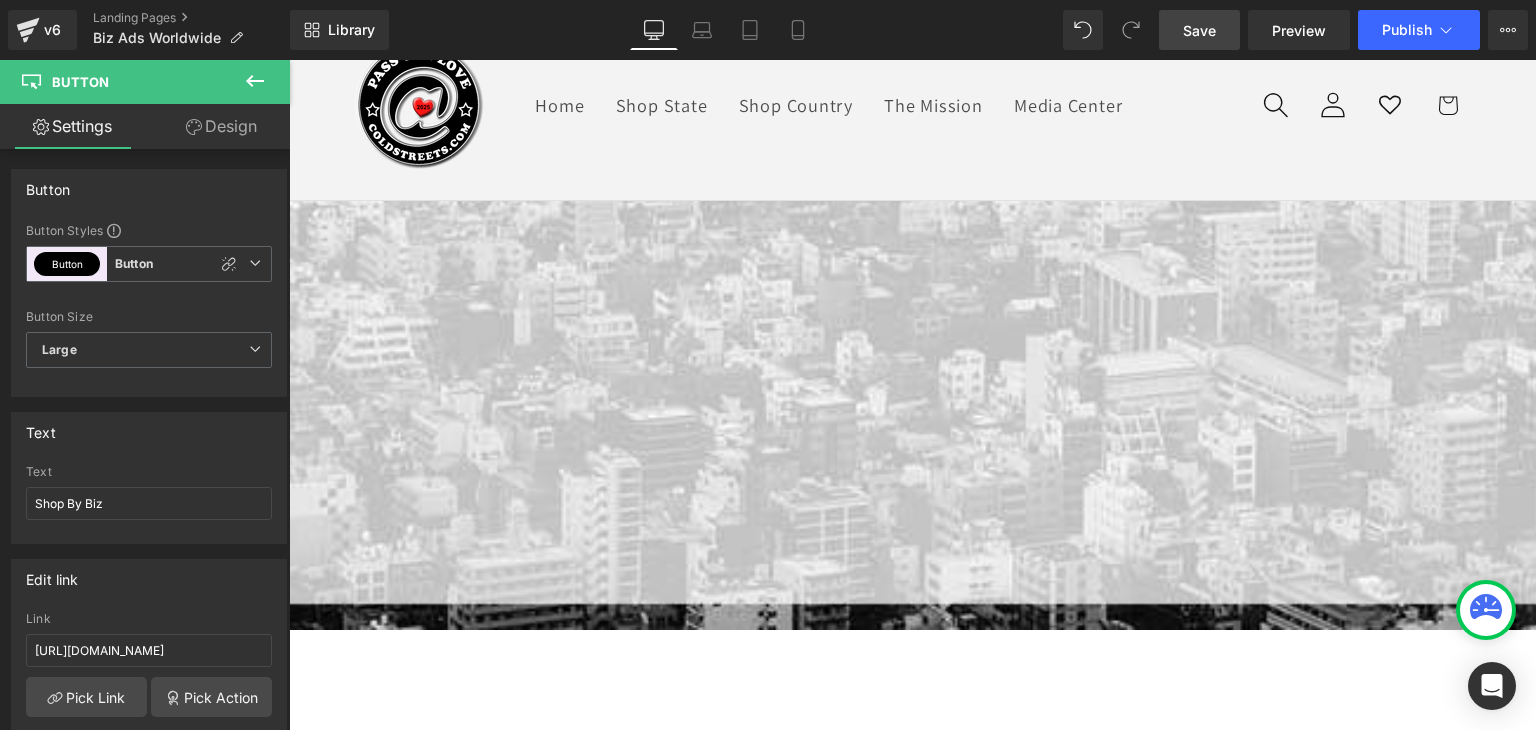 click on "Library Desktop Desktop Laptop Tablet Mobile Save Preview Publish Scheduled View Live Page View with current Template Save Template to Library Schedule Publish  Optimize  Publish Settings Shortcuts  Your page can’t be published   You've reached the maximum number of published pages on your plan  (0/0).  You need to upgrade your plan or unpublish all your pages to get 1 publish slot.   Unpublish pages   Upgrade plan" at bounding box center (913, 30) 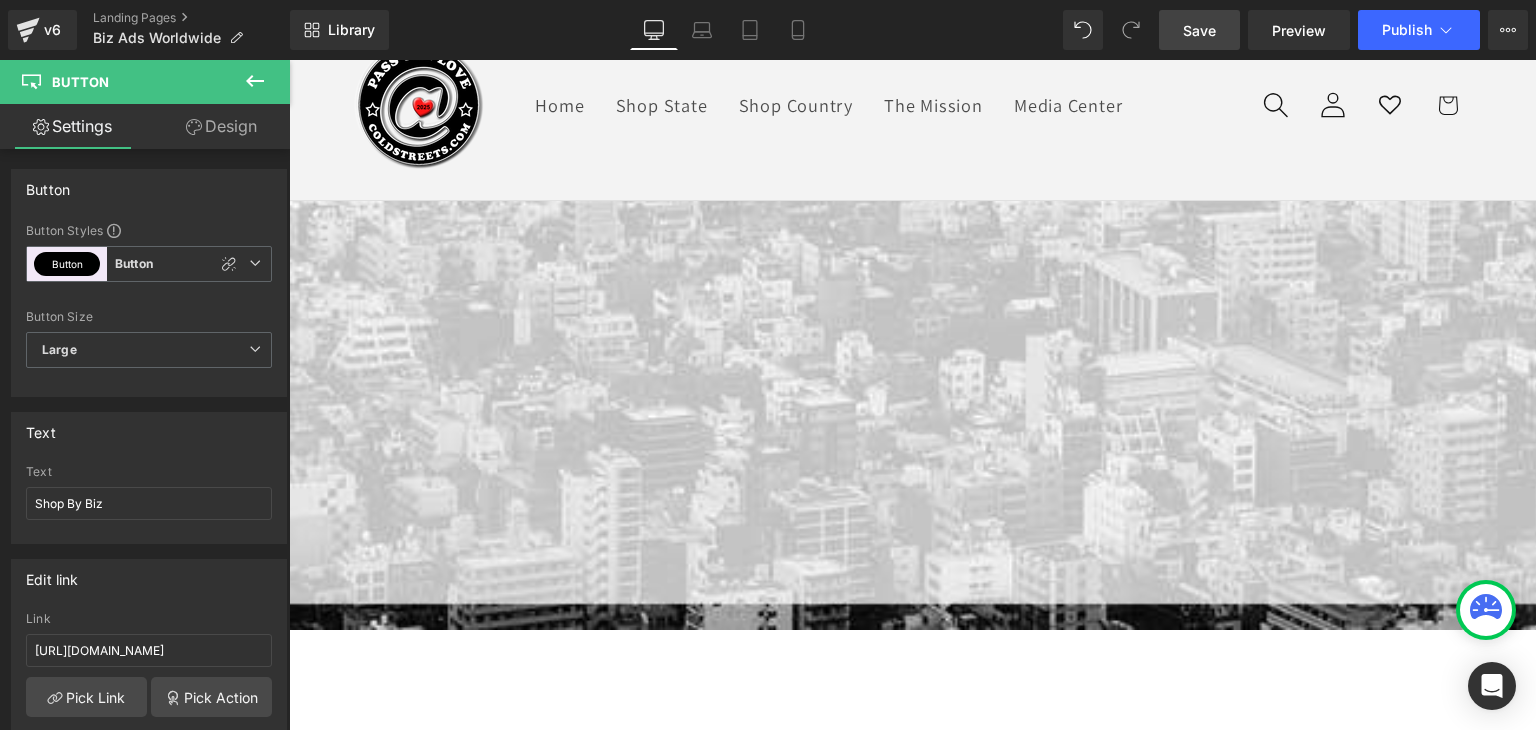click on "Save" at bounding box center [1199, 30] 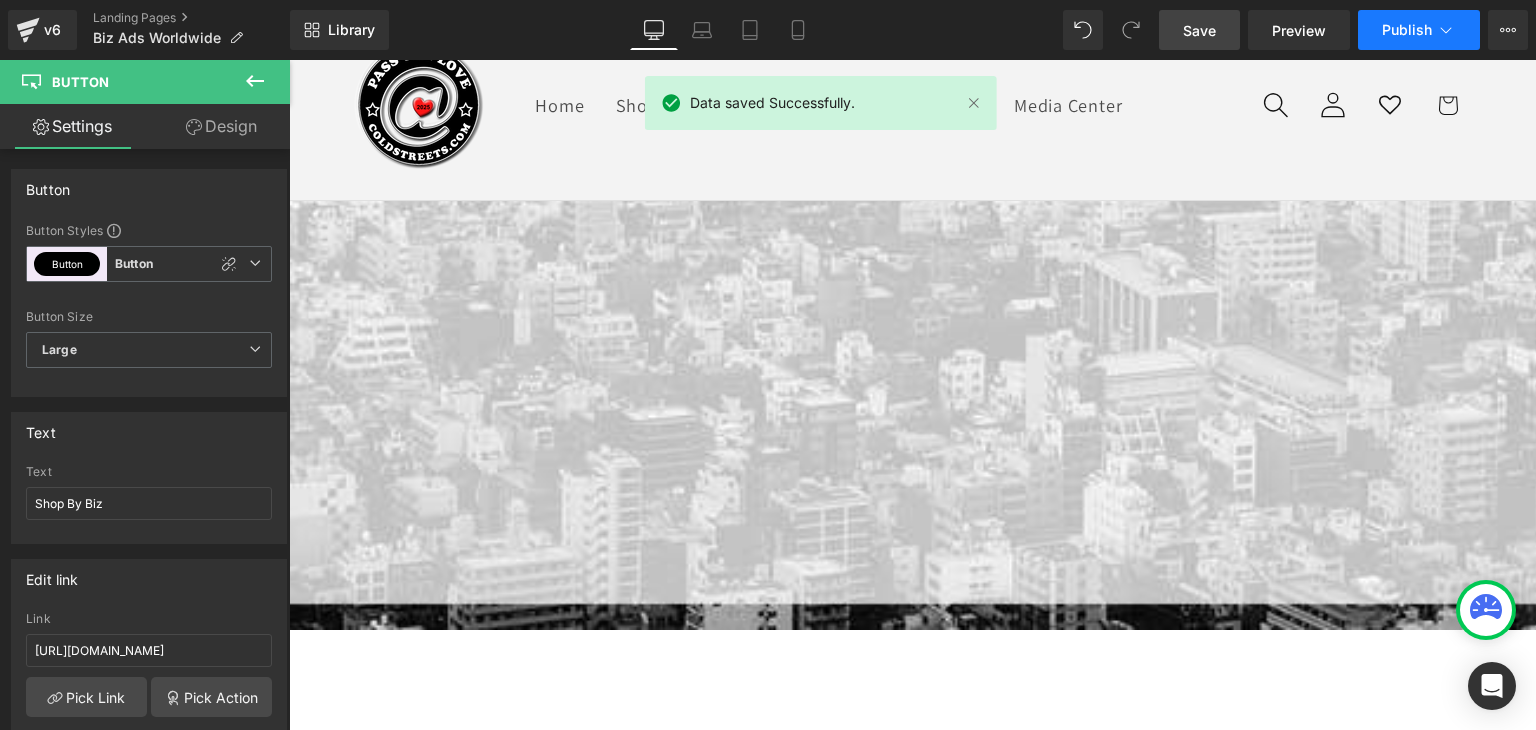 click 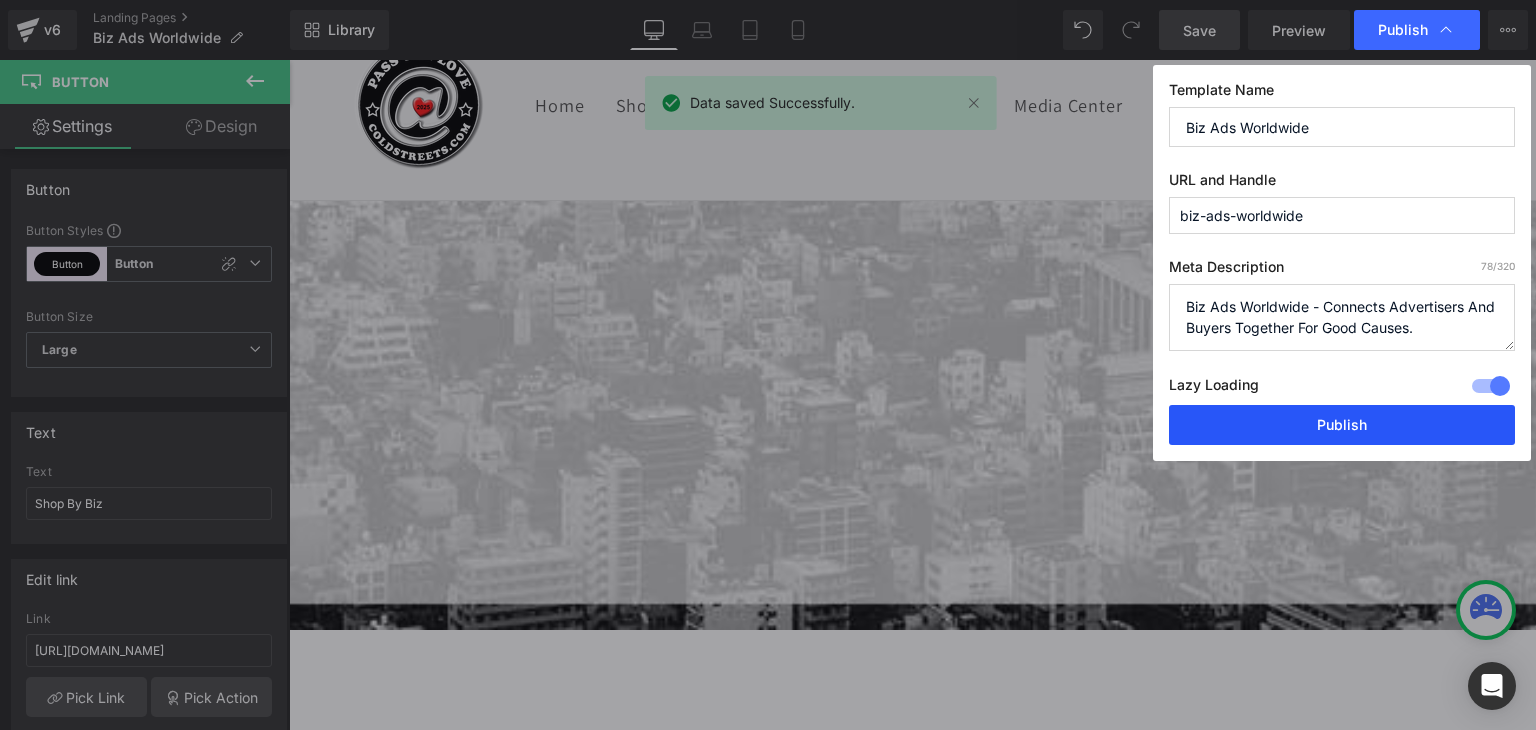 click on "Publish" at bounding box center (1342, 425) 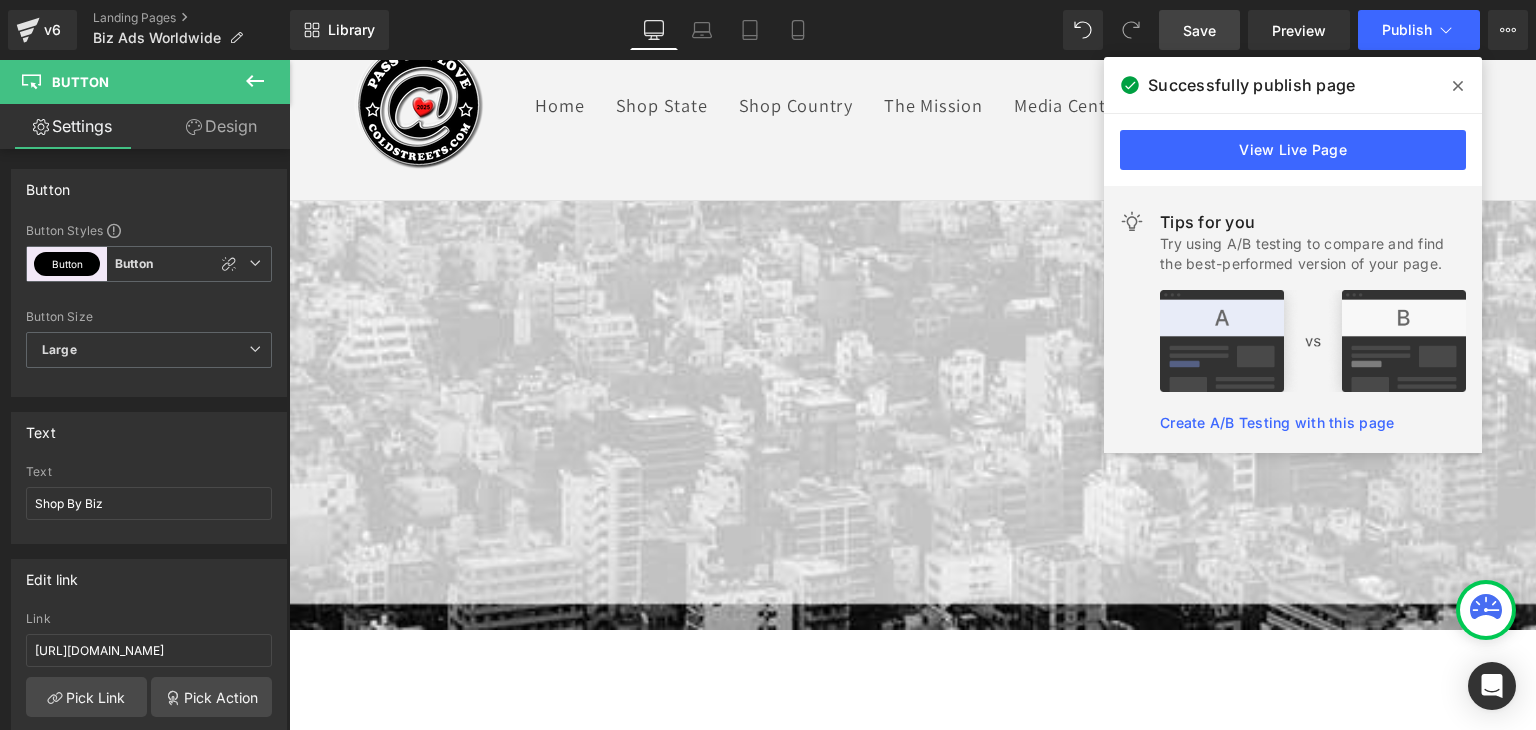 click 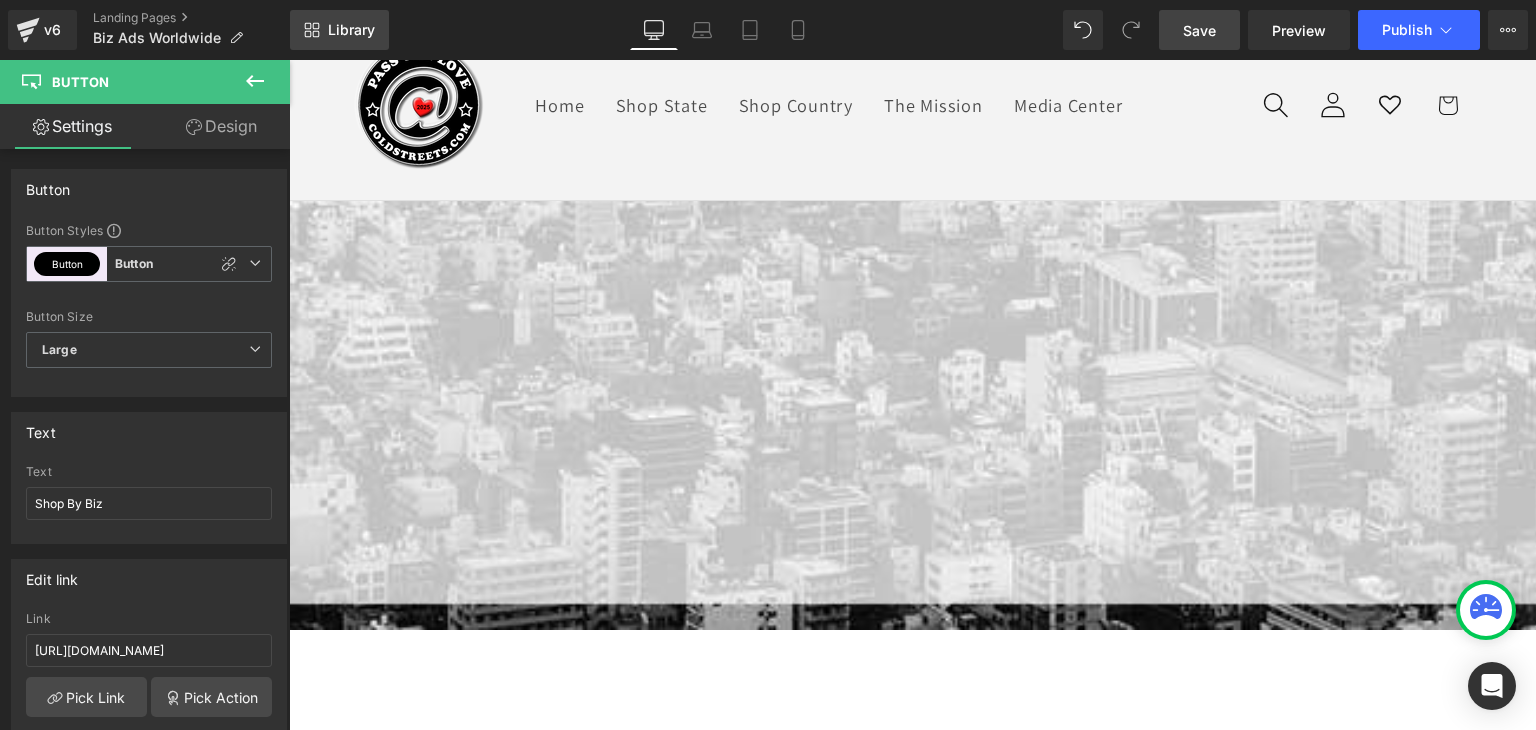 click on "Library" at bounding box center (351, 30) 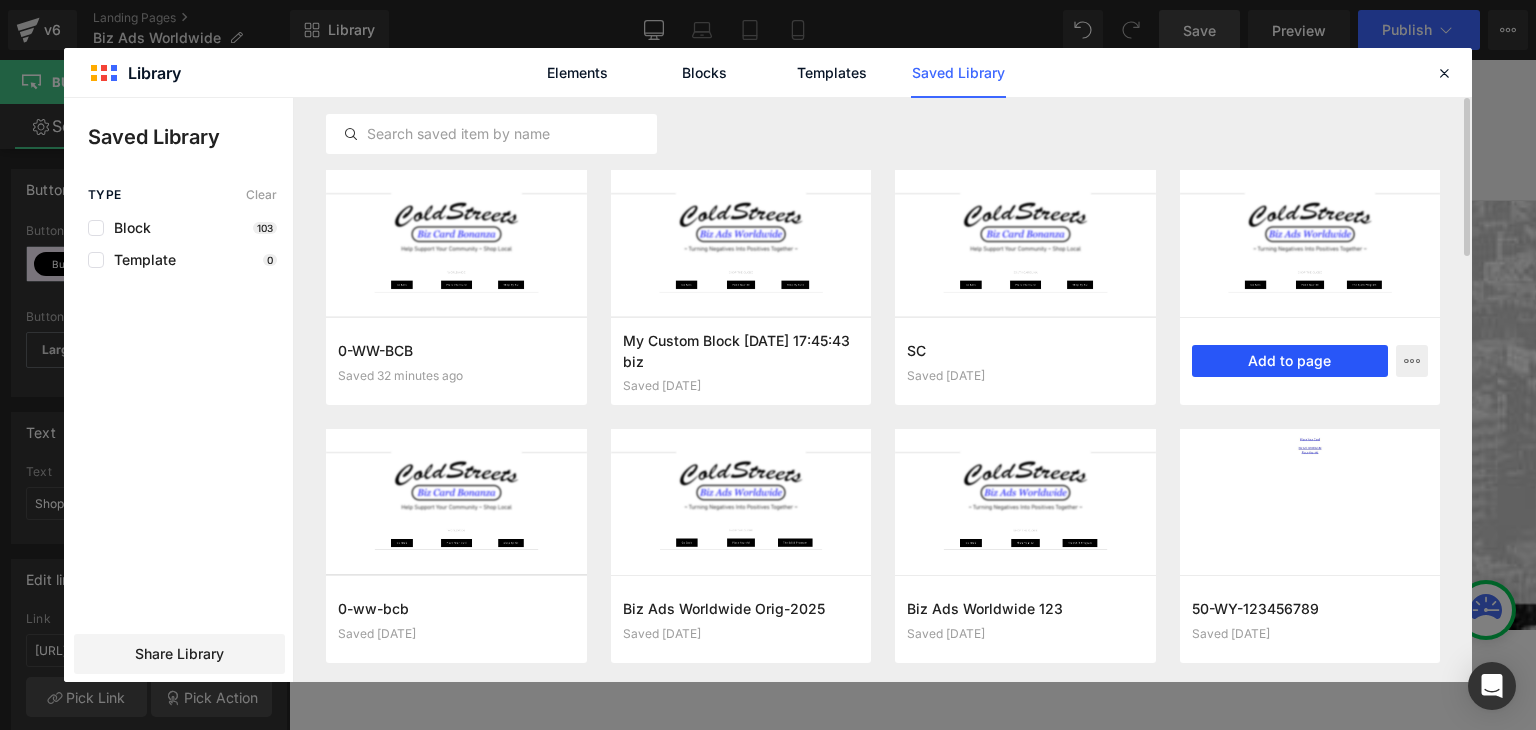 click on "Add to page" at bounding box center [1290, 361] 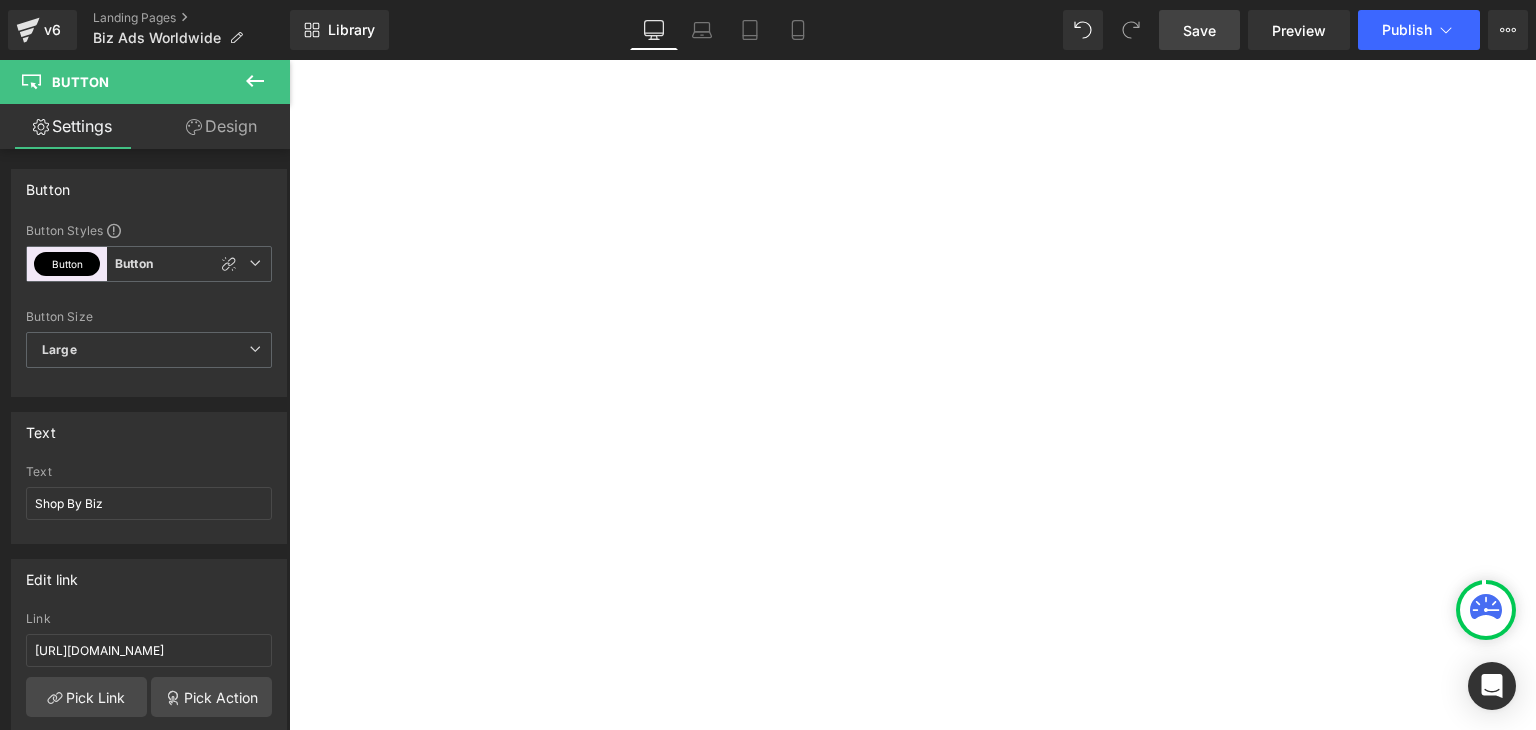 scroll, scrollTop: 1659, scrollLeft: 0, axis: vertical 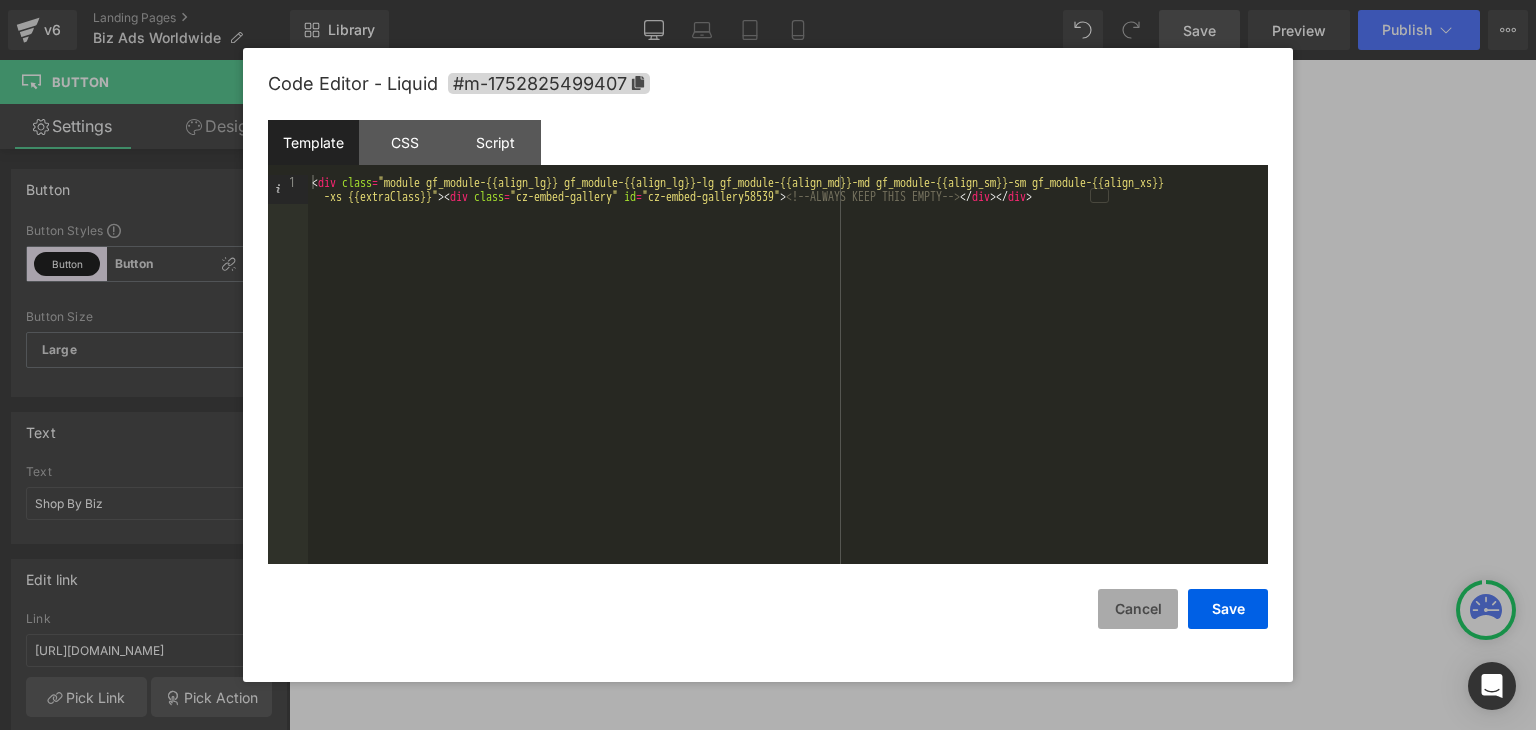 click on "Cancel" at bounding box center [1138, 609] 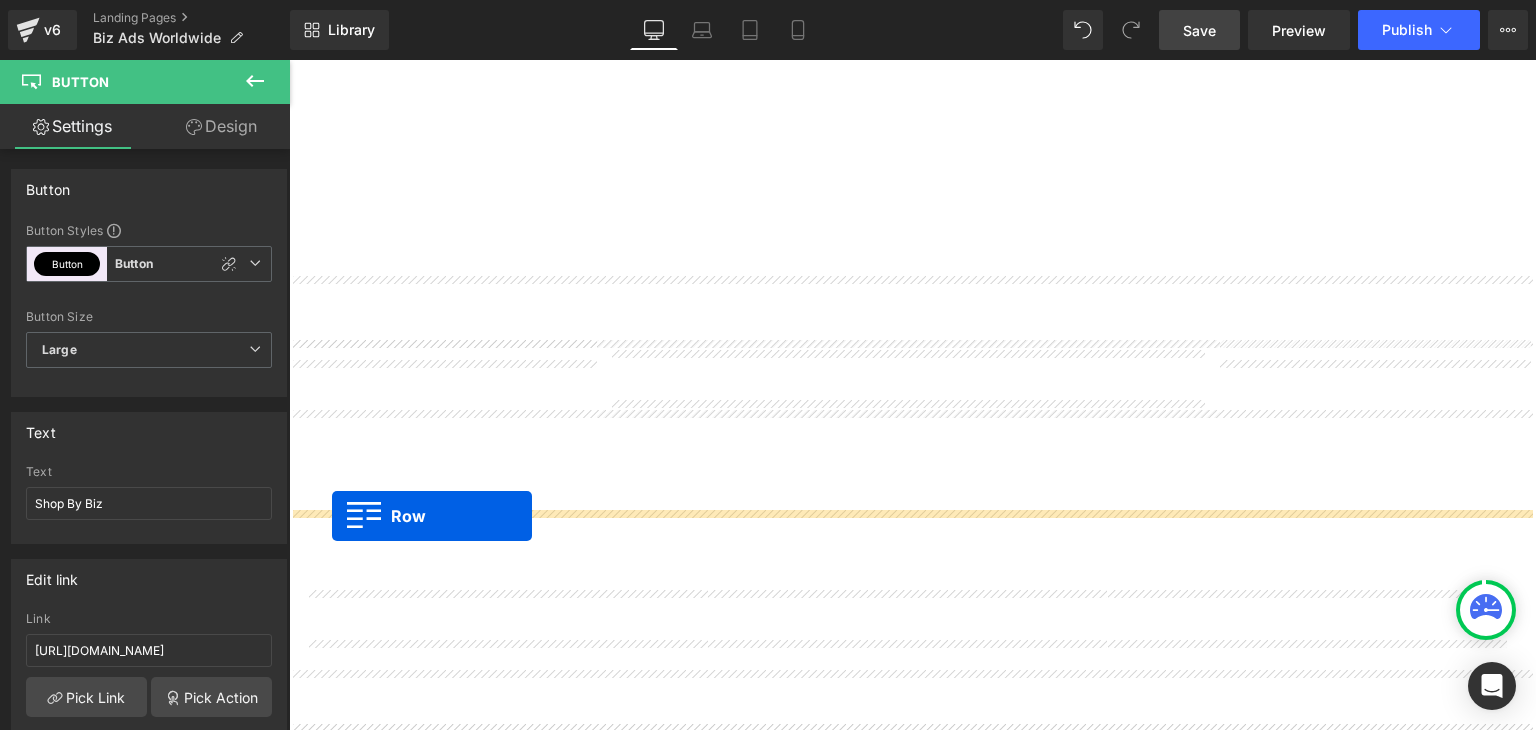 drag, startPoint x: 318, startPoint y: 520, endPoint x: 332, endPoint y: 516, distance: 14.56022 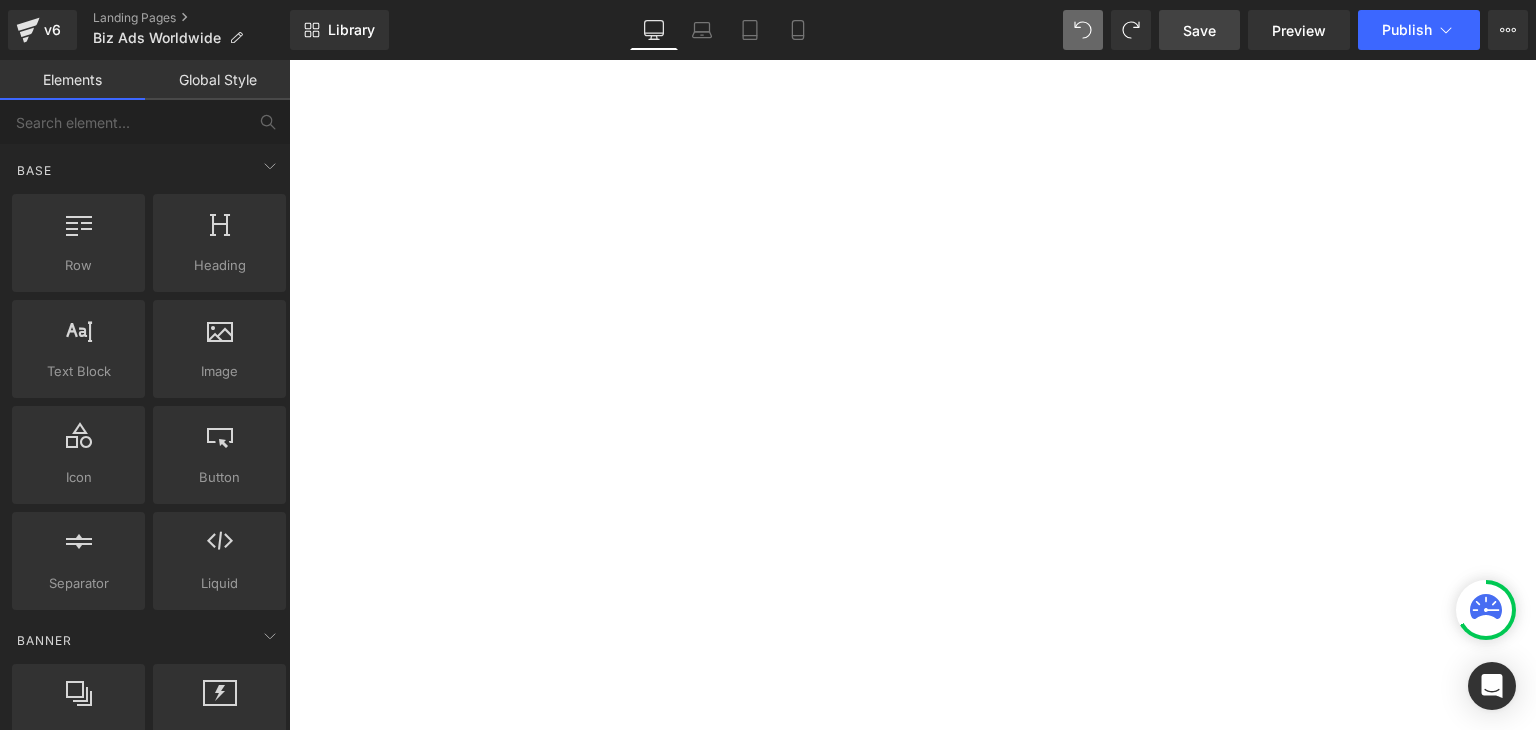 scroll, scrollTop: 1120, scrollLeft: 0, axis: vertical 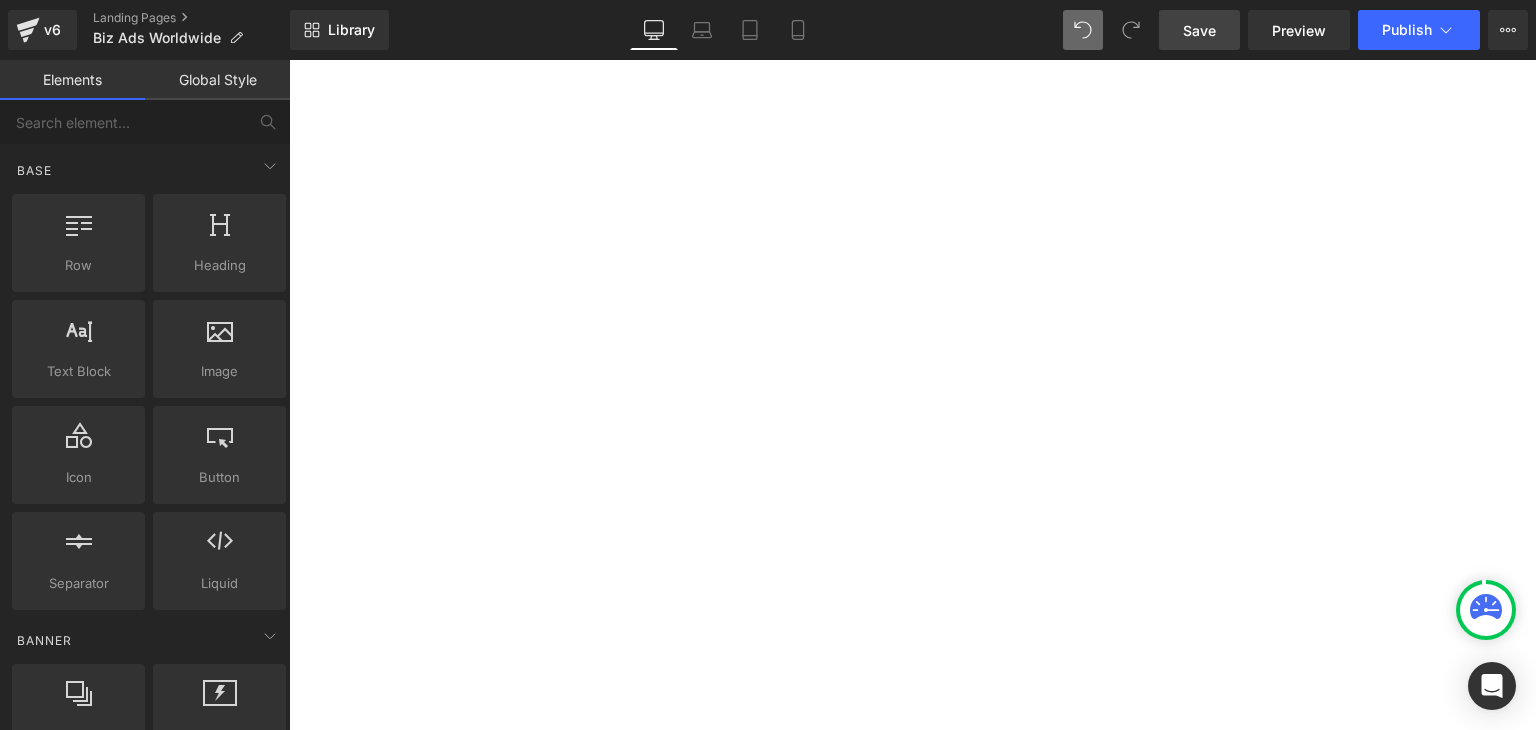click on "Save" at bounding box center (1199, 30) 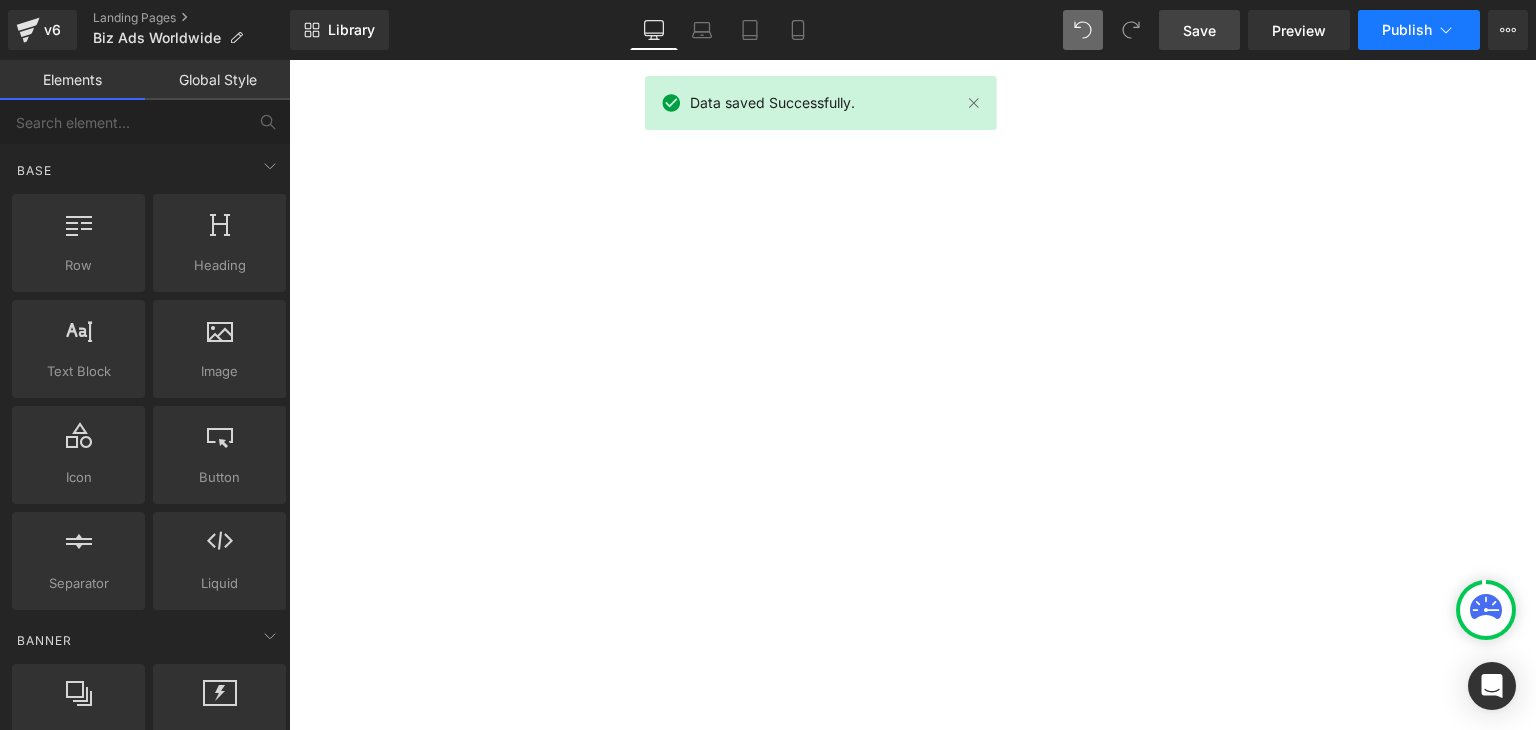 click on "Publish" at bounding box center (1407, 30) 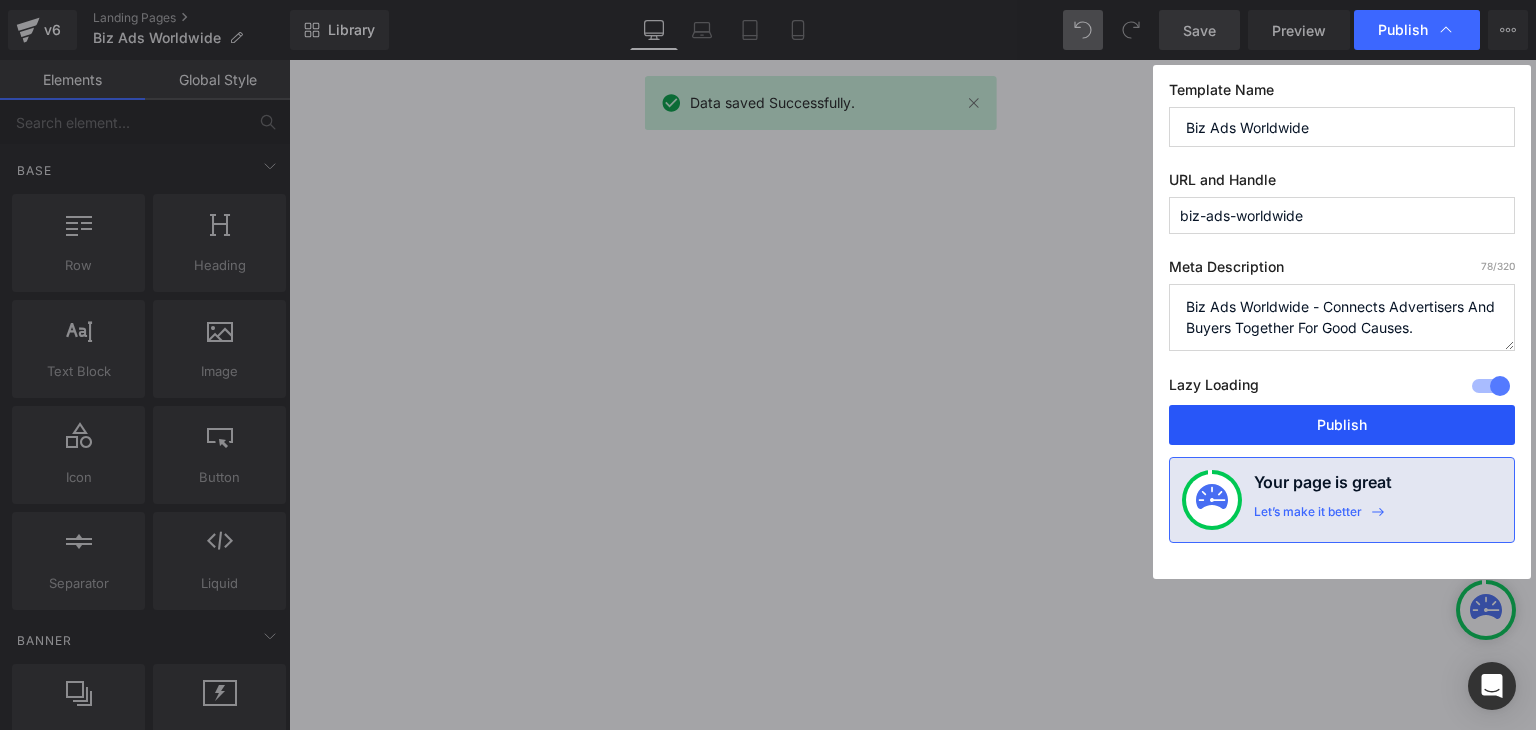 click on "Publish" at bounding box center [1342, 425] 